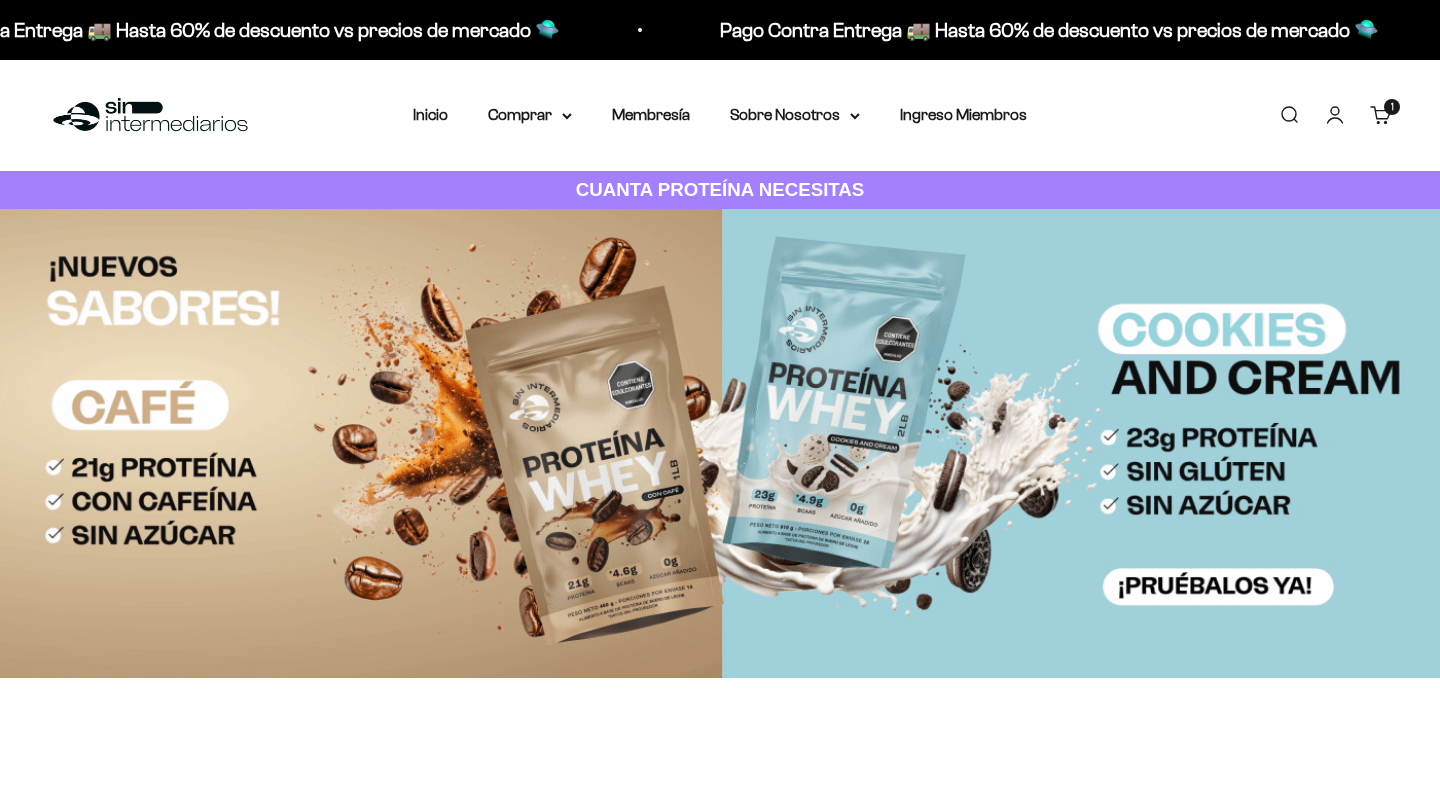 scroll, scrollTop: 0, scrollLeft: 0, axis: both 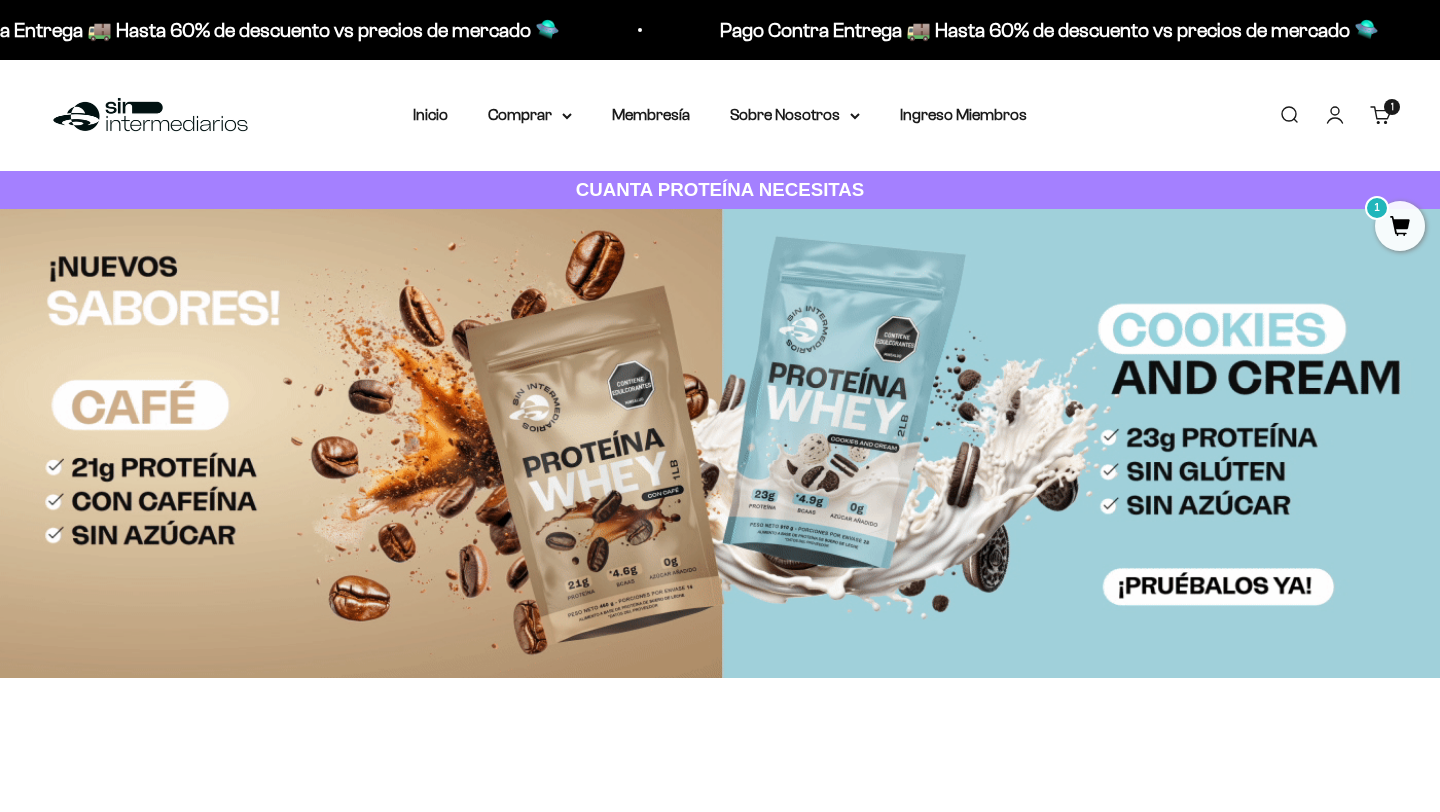 click on "Carrito
1 artículo
1" at bounding box center (1381, 115) 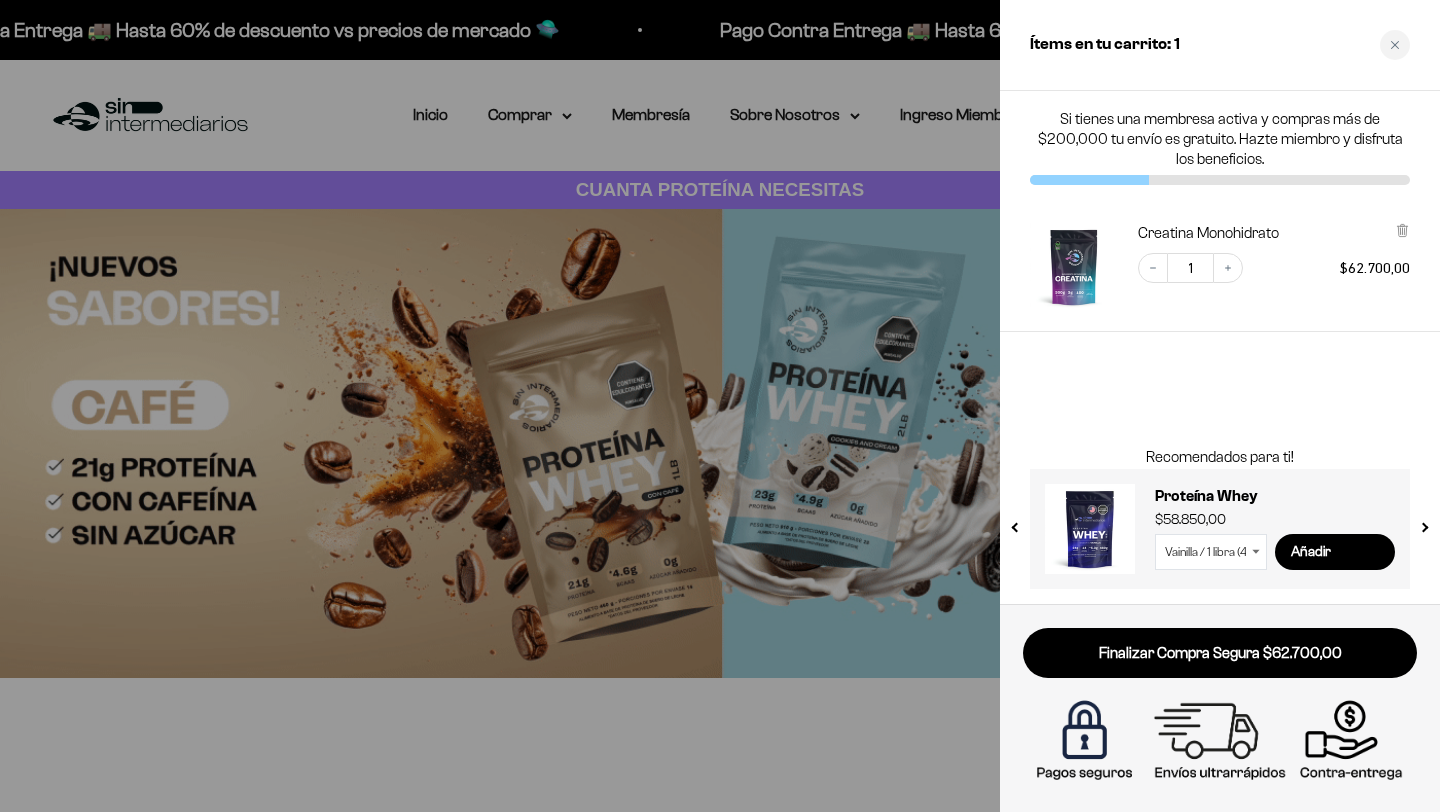 click at bounding box center [720, 406] 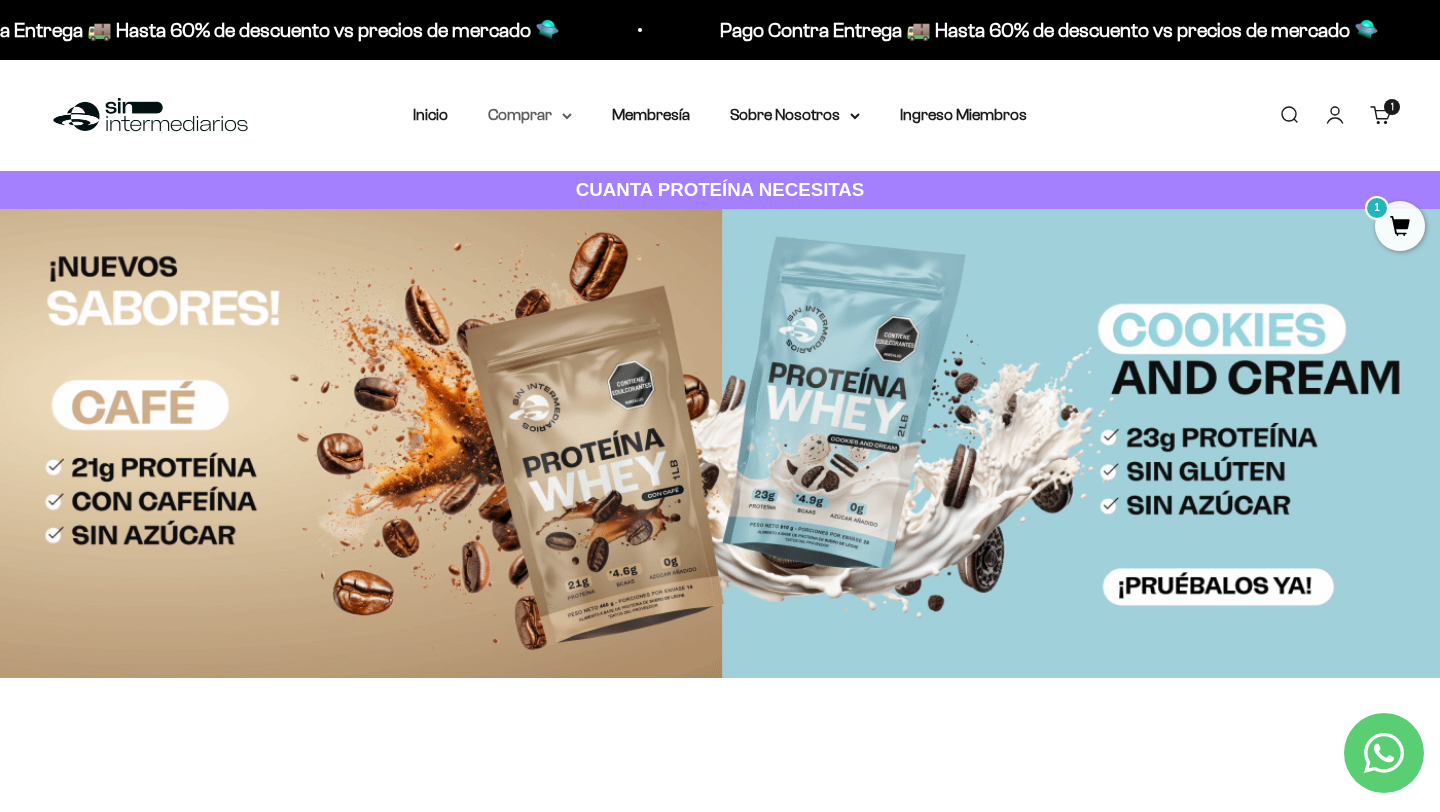 click on "Comprar" at bounding box center (530, 115) 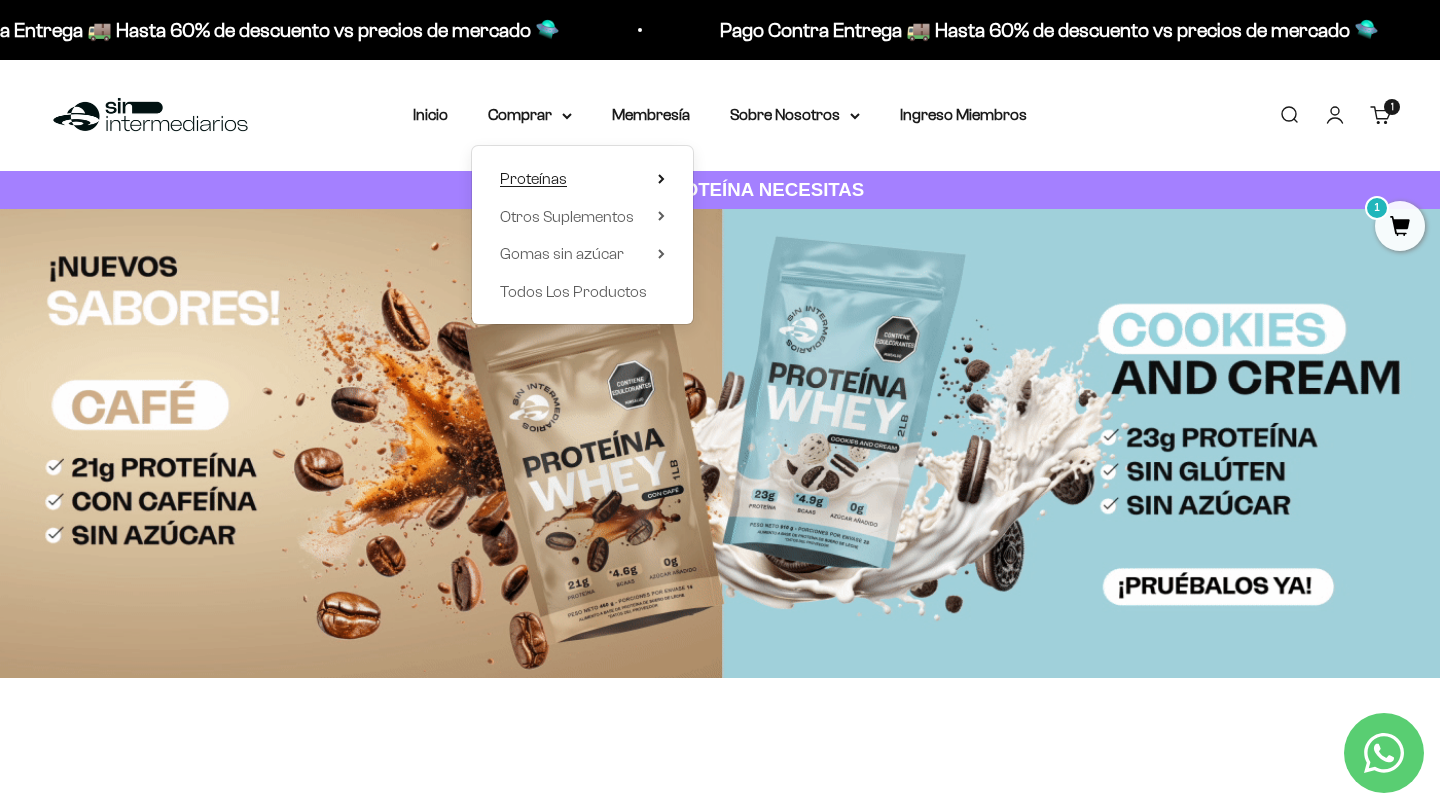 click on "Proteínas" at bounding box center (582, 179) 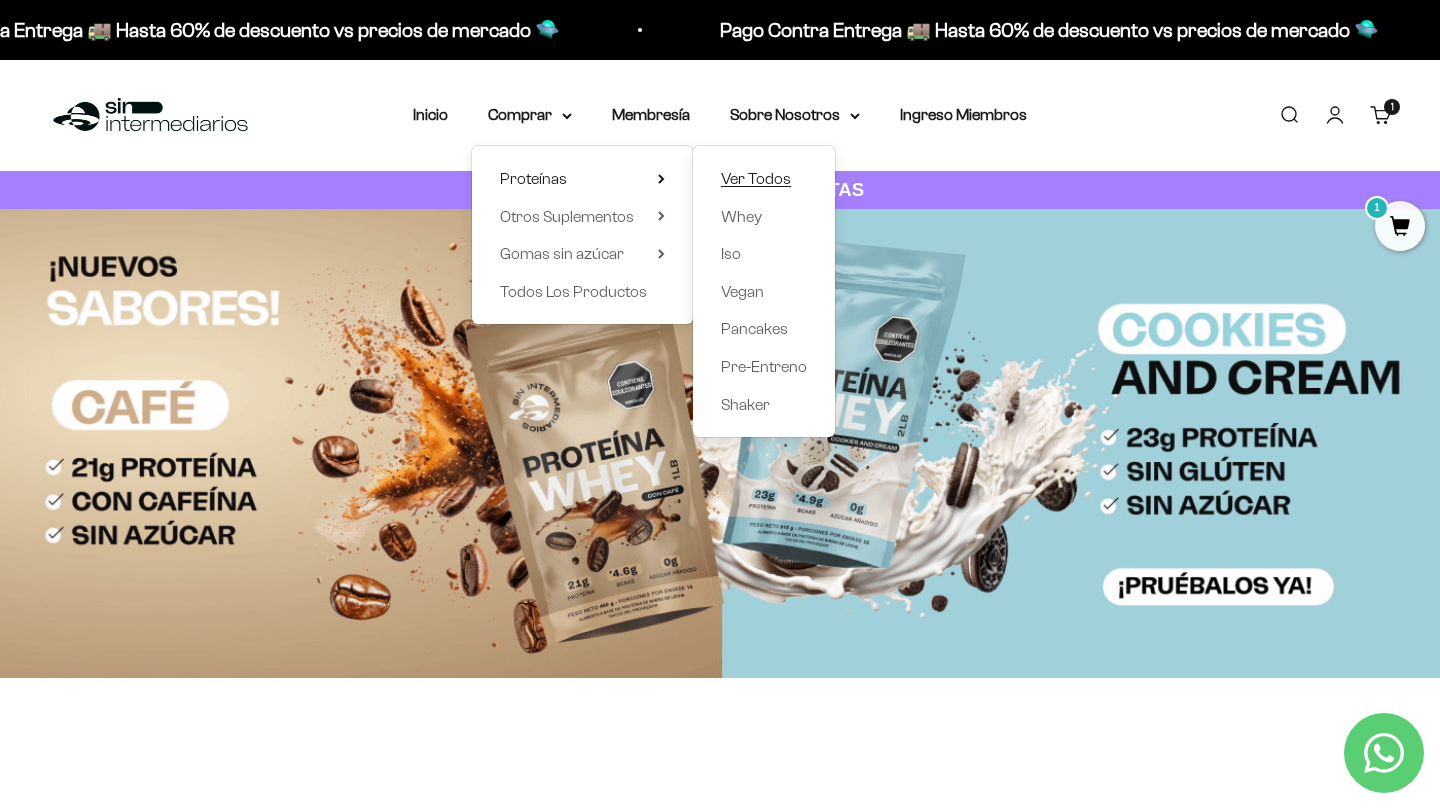 click on "Ver Todos" at bounding box center [756, 178] 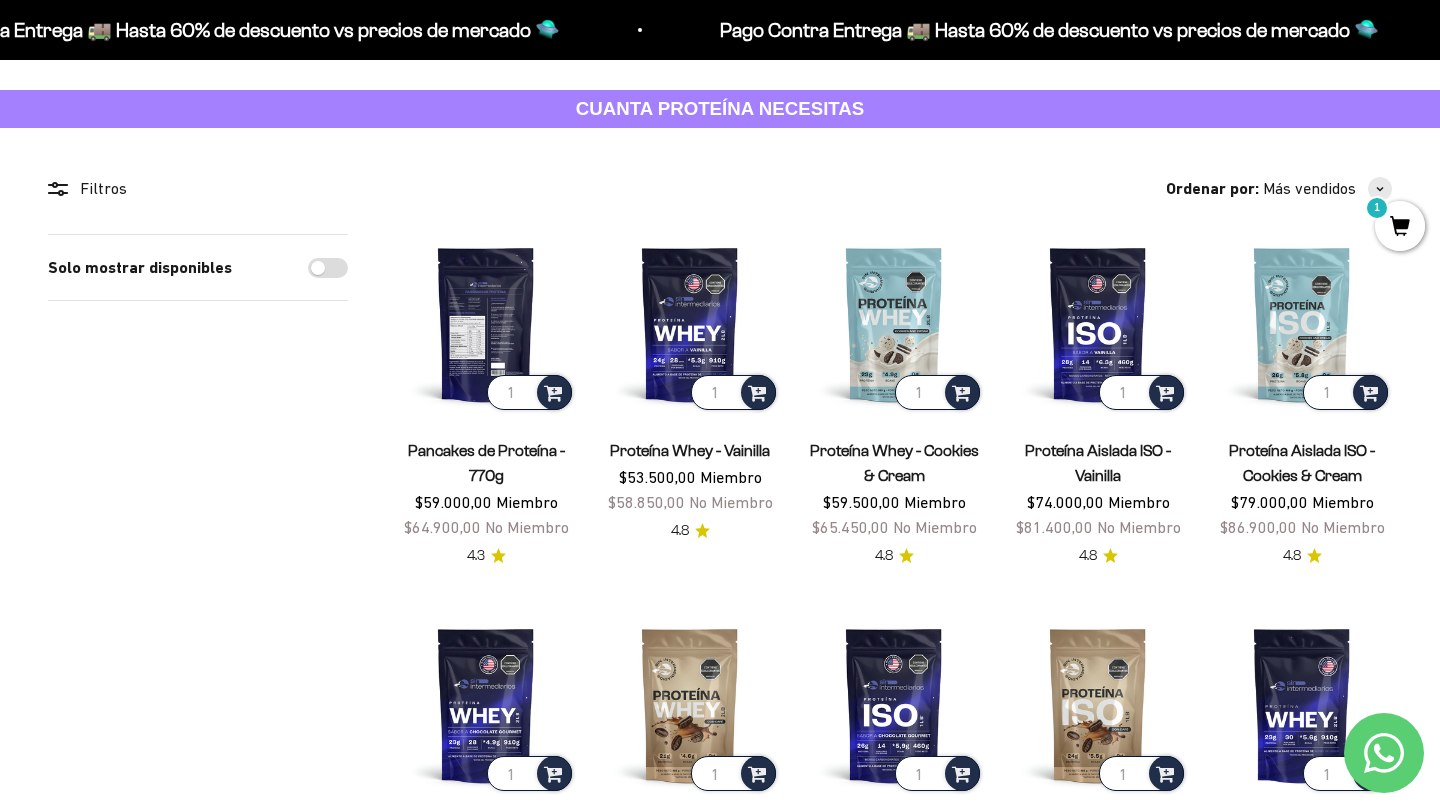 scroll, scrollTop: 110, scrollLeft: 0, axis: vertical 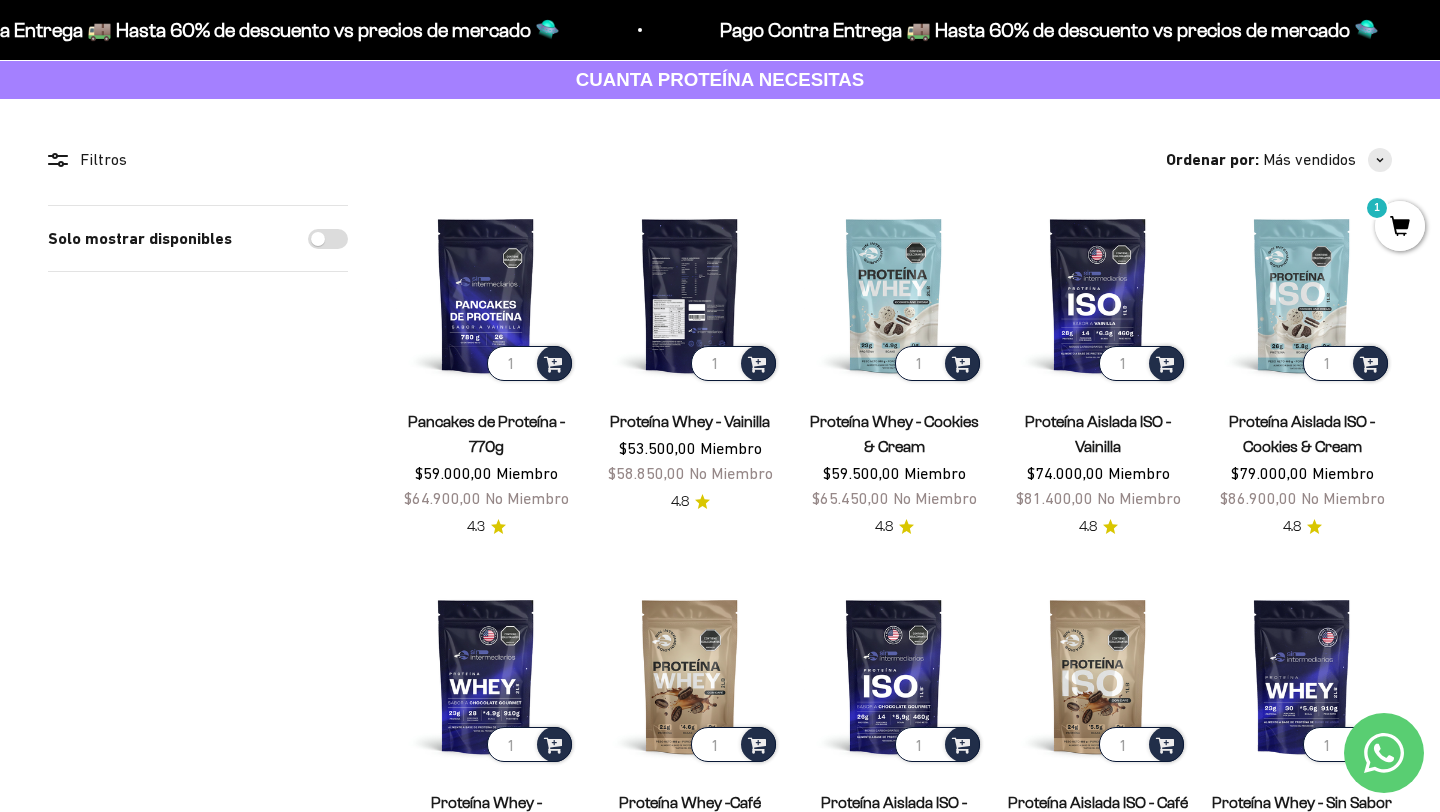 click at bounding box center (690, 295) 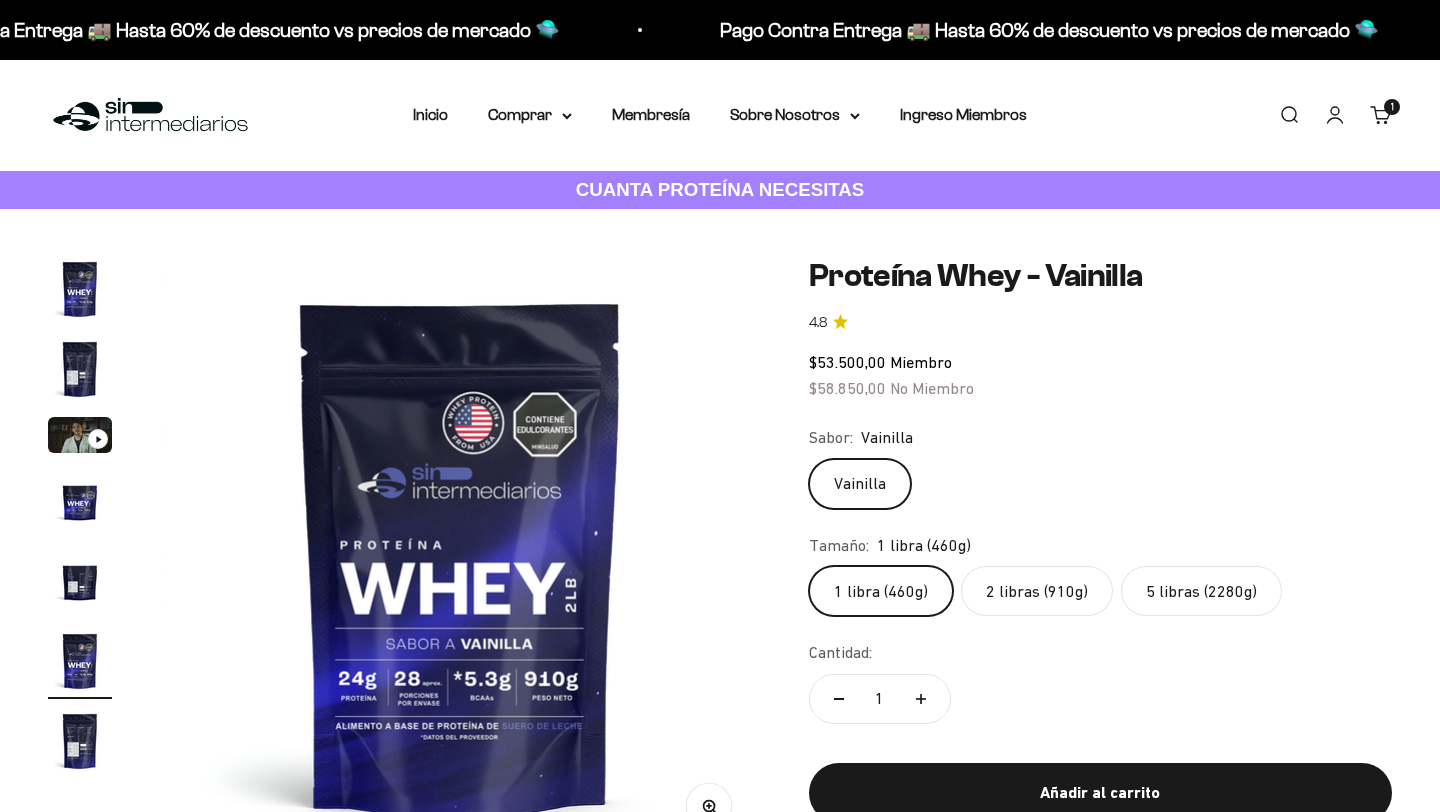 scroll, scrollTop: 0, scrollLeft: 0, axis: both 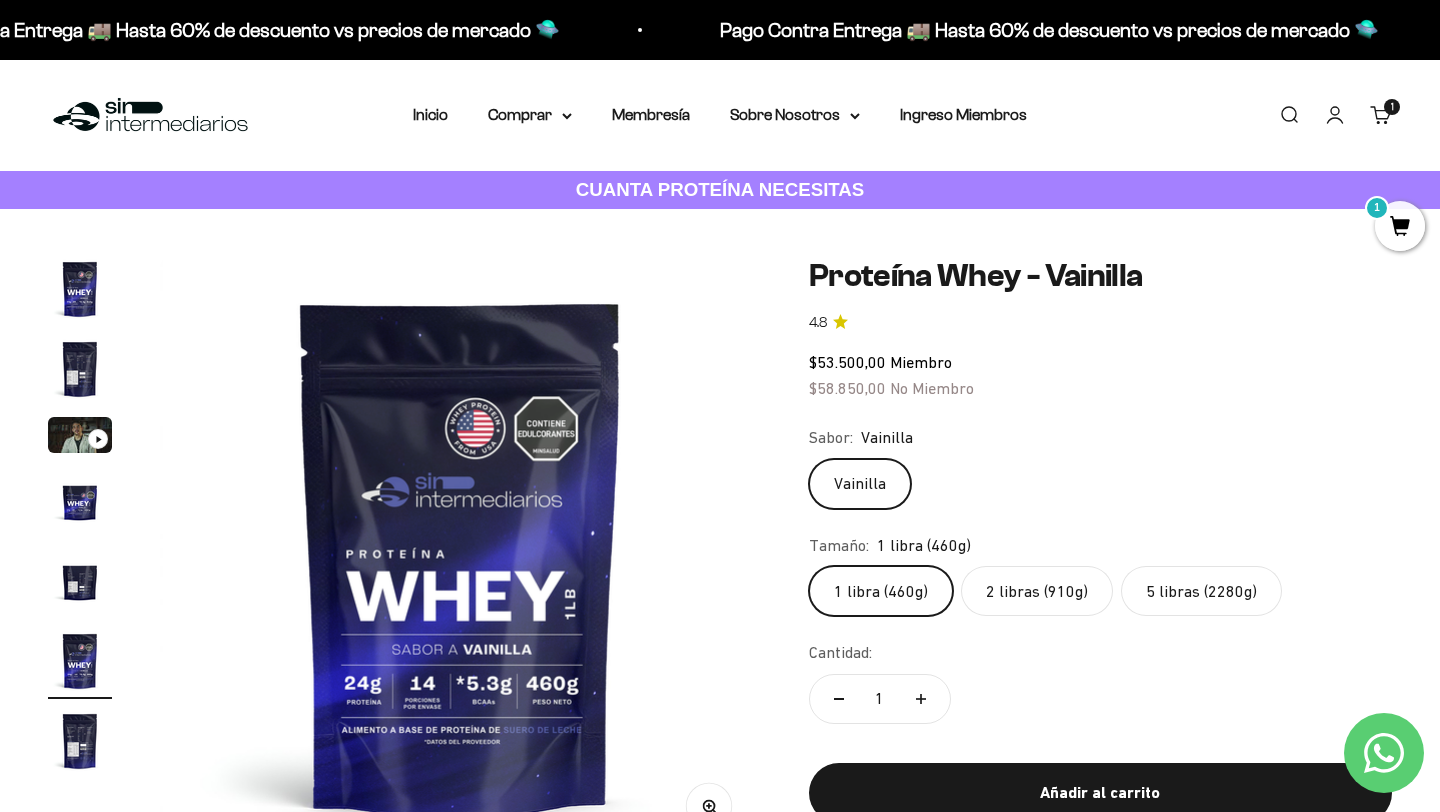 click on "2 libras (910g)" 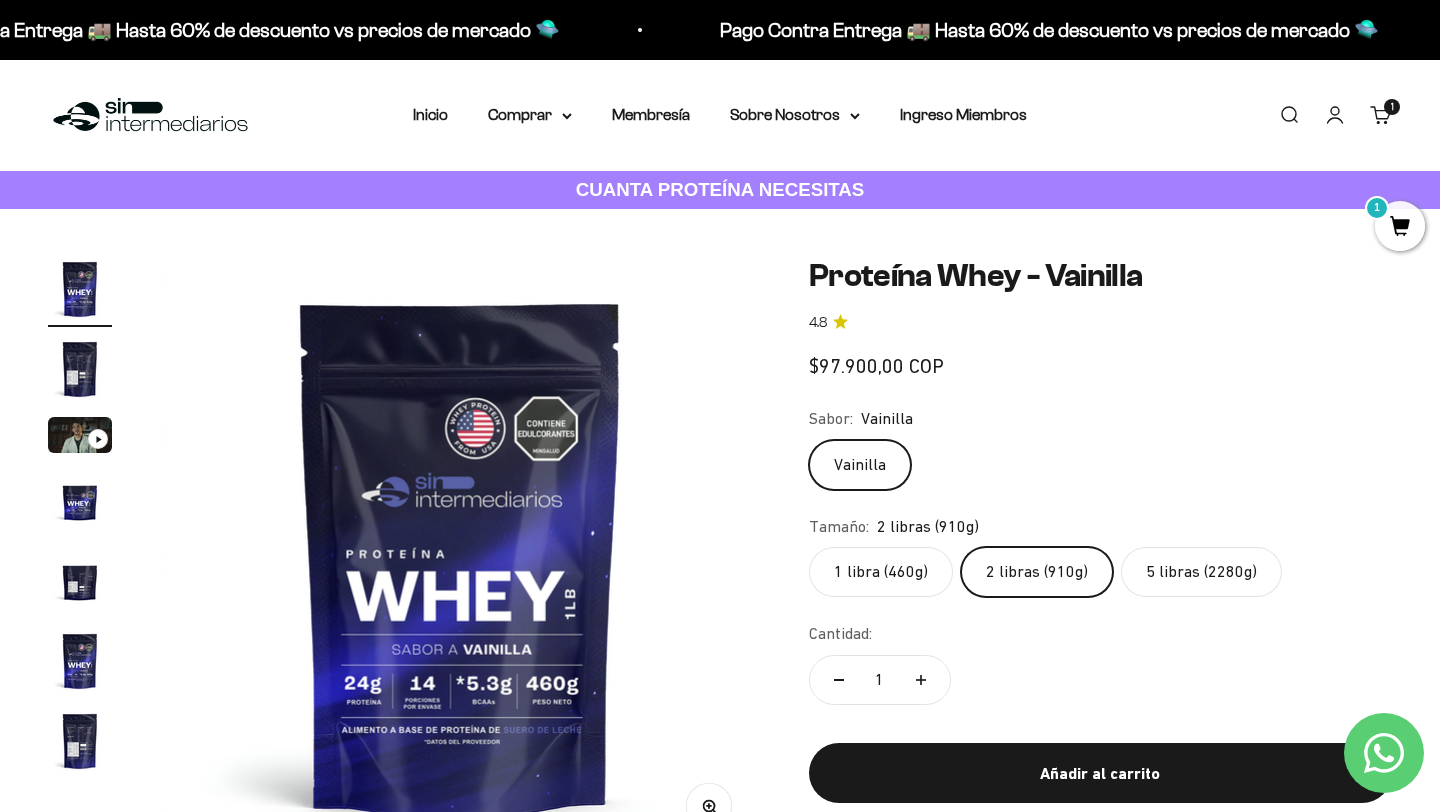 scroll, scrollTop: 0, scrollLeft: 0, axis: both 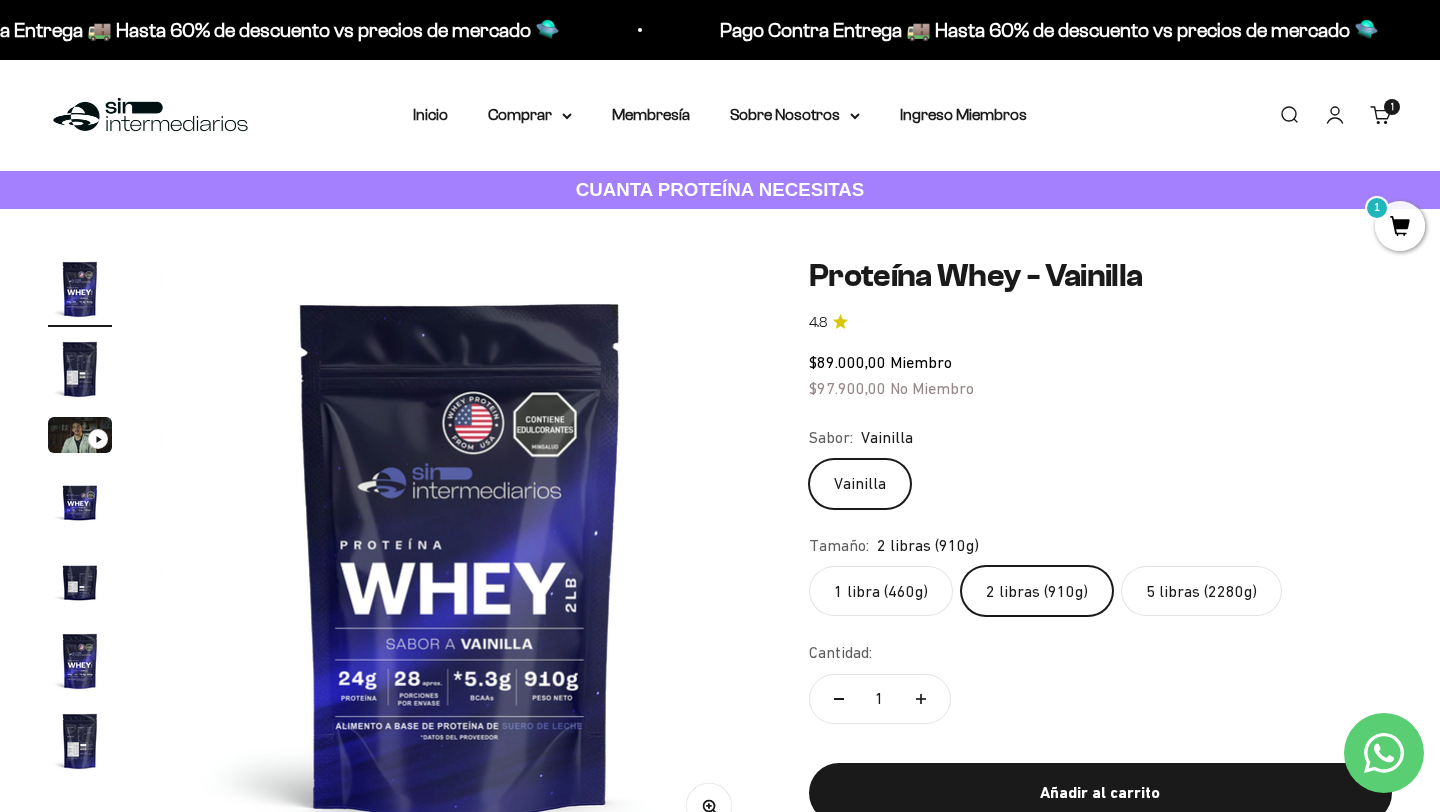 click on "1 libra (460g)" 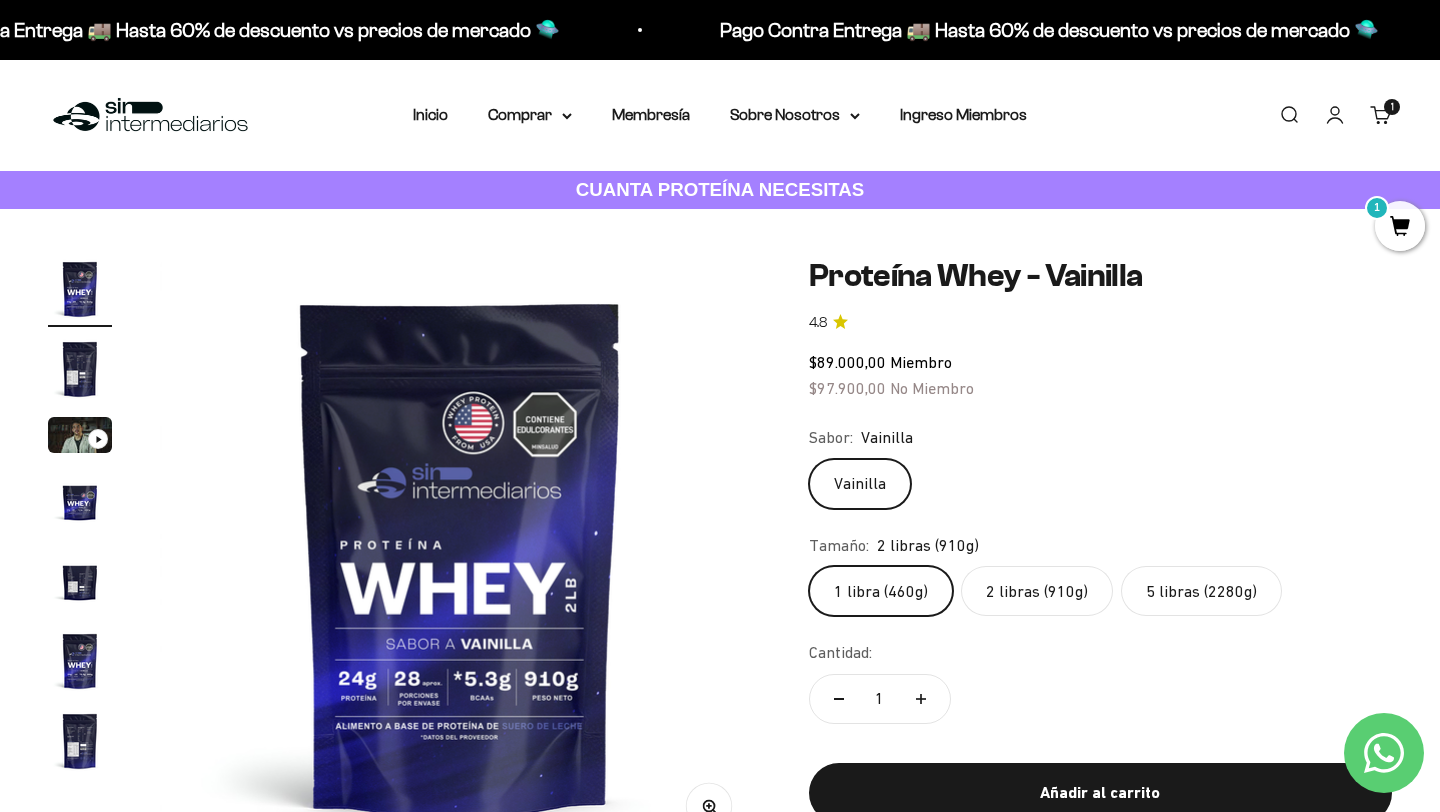 scroll, scrollTop: 0, scrollLeft: 3124, axis: horizontal 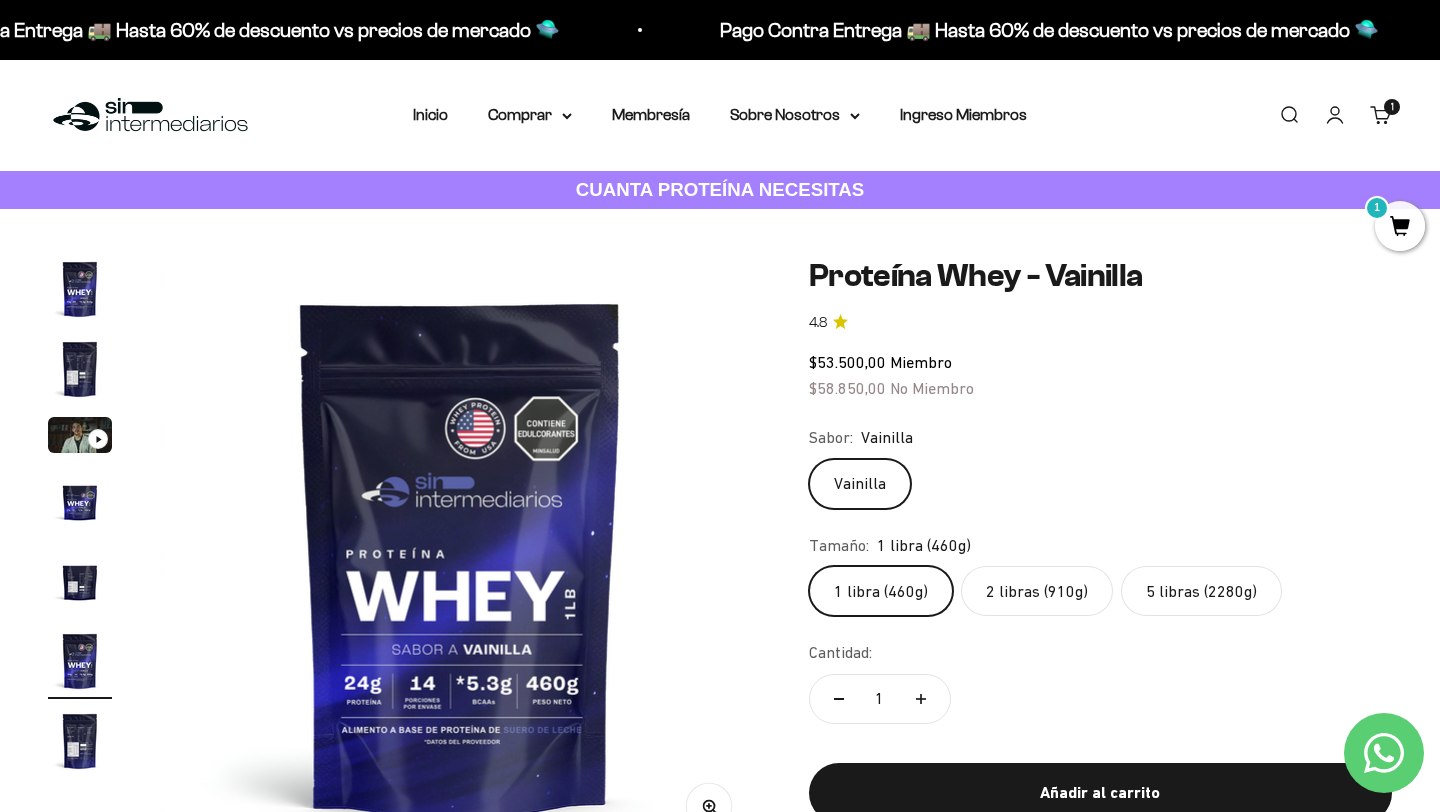 click on "2 libras (910g)" 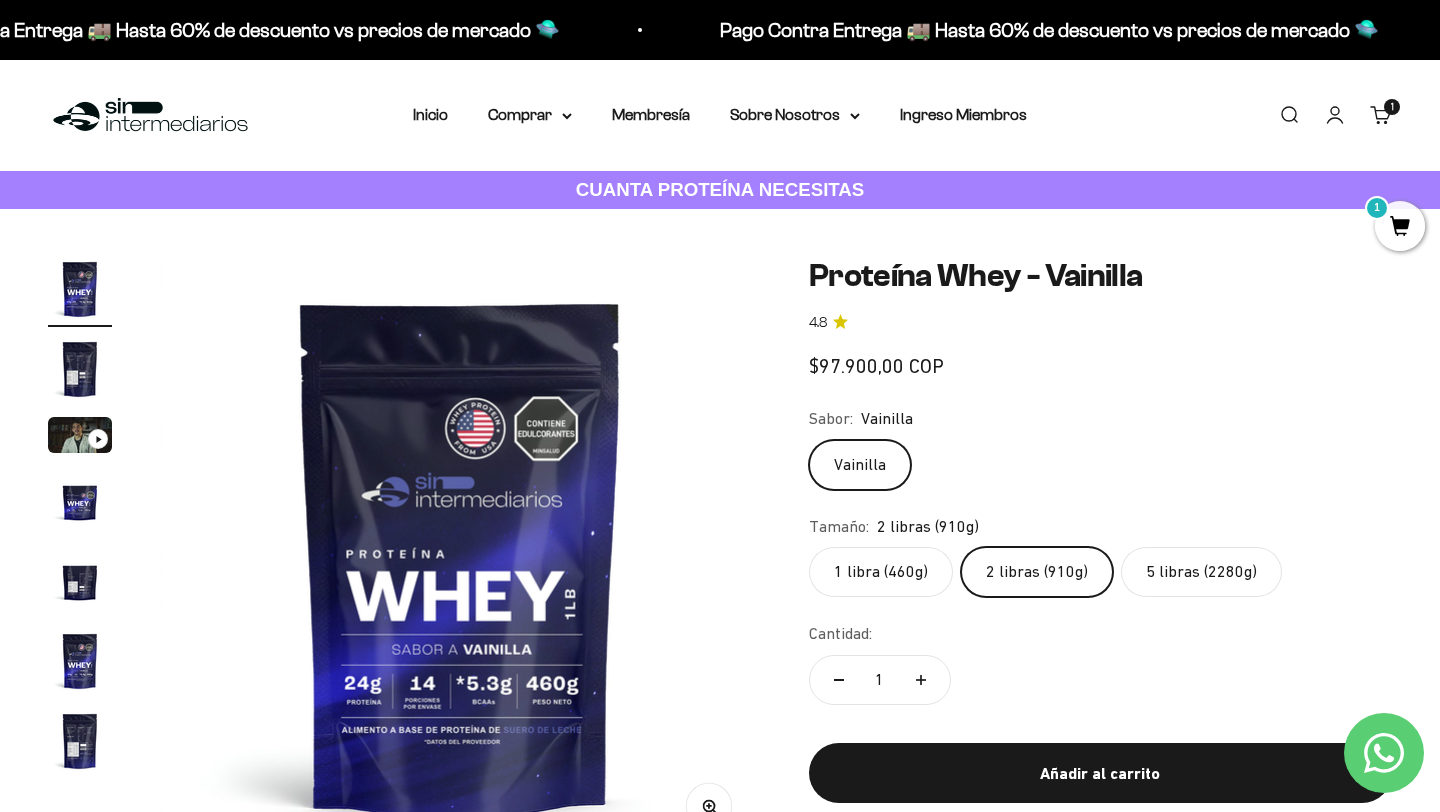 scroll, scrollTop: 0, scrollLeft: 0, axis: both 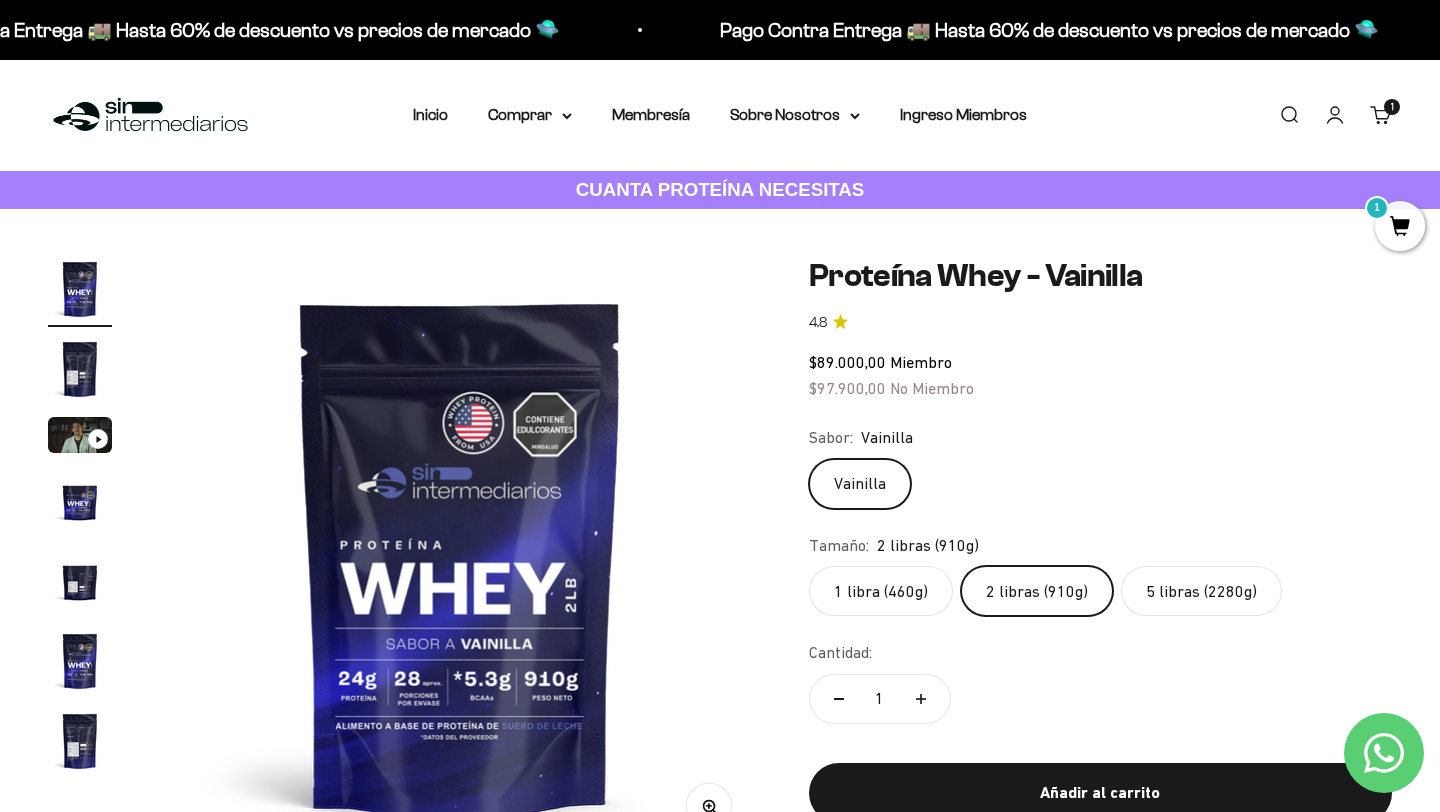 click on "1 libra (460g)" 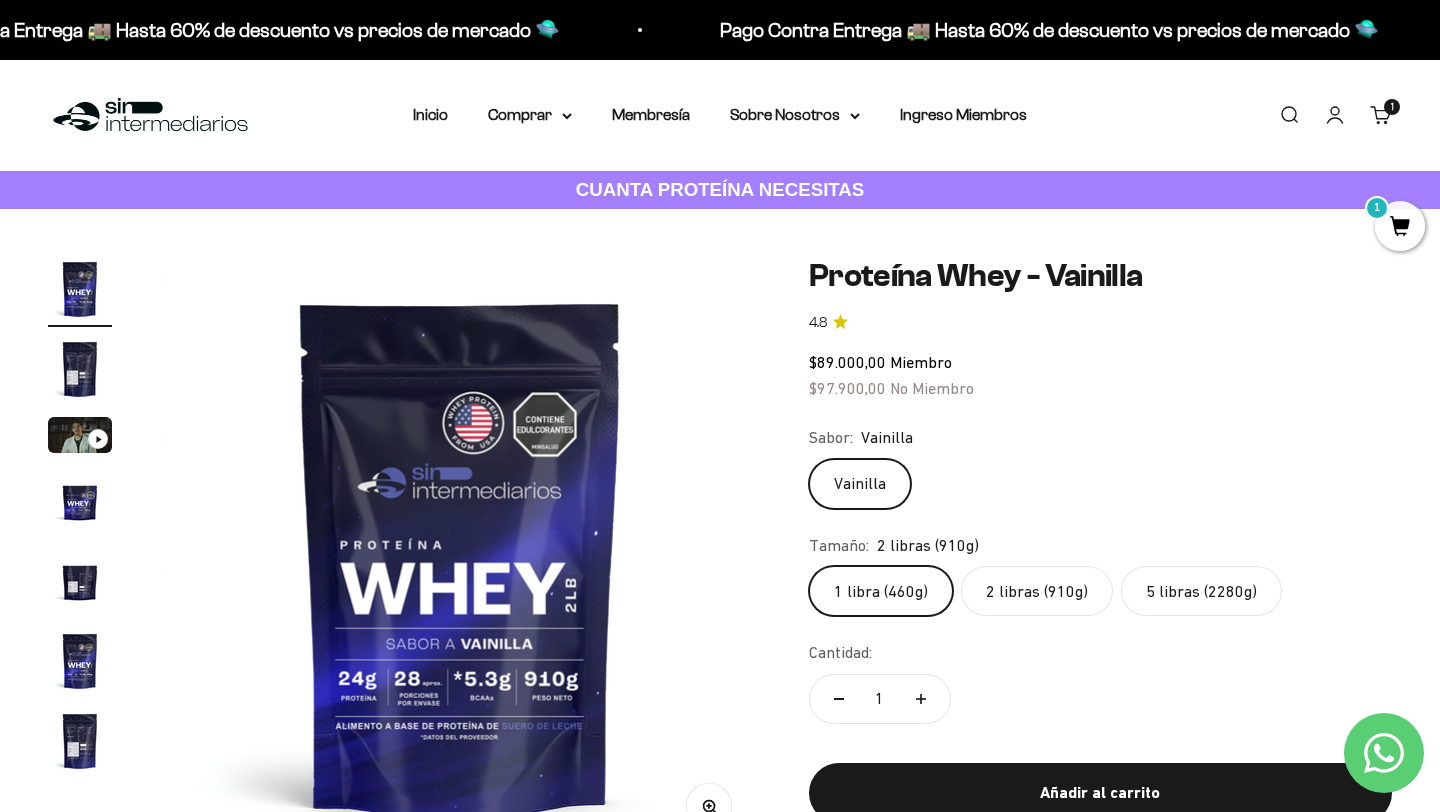 scroll, scrollTop: 0, scrollLeft: 3124, axis: horizontal 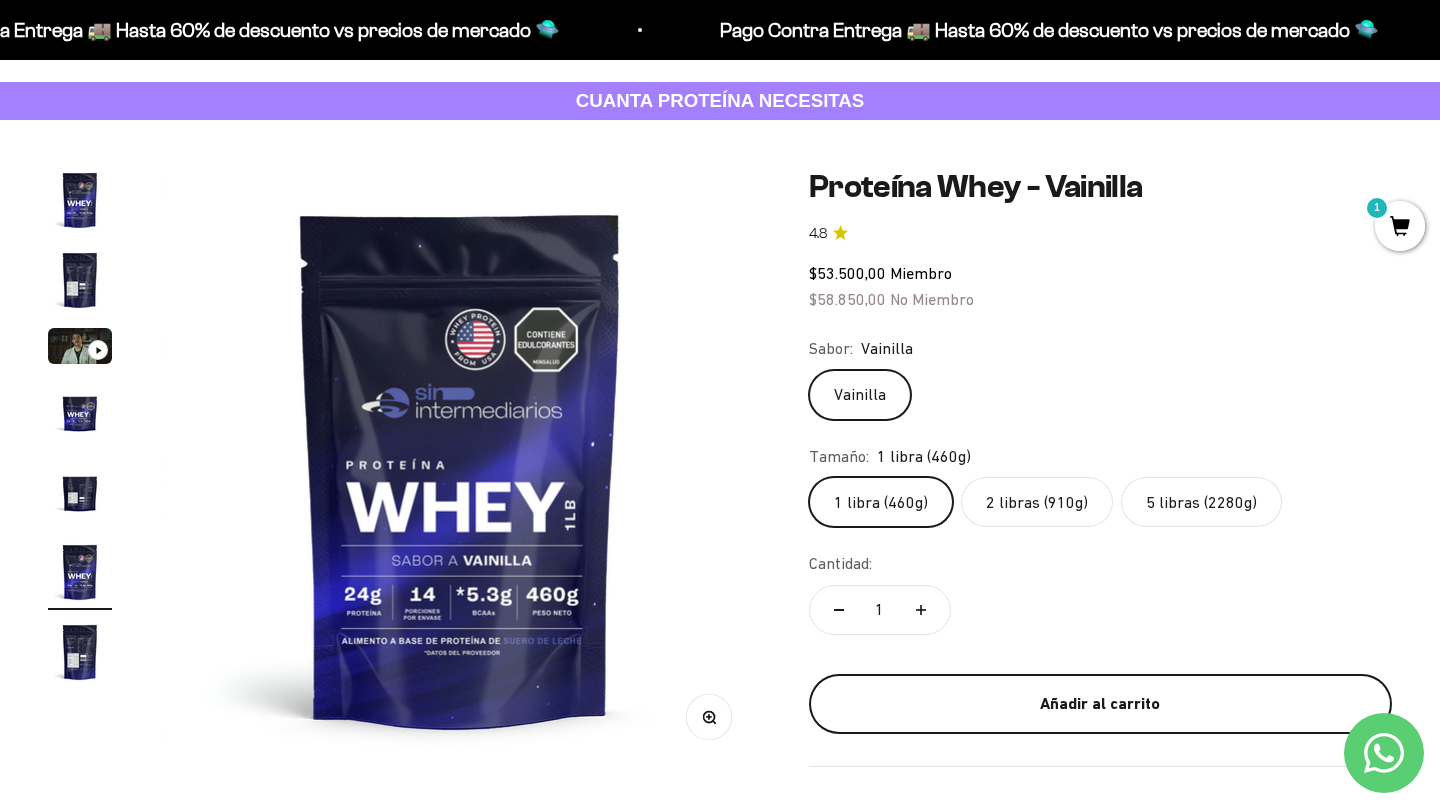 click on "Añadir al carrito" at bounding box center (1100, 704) 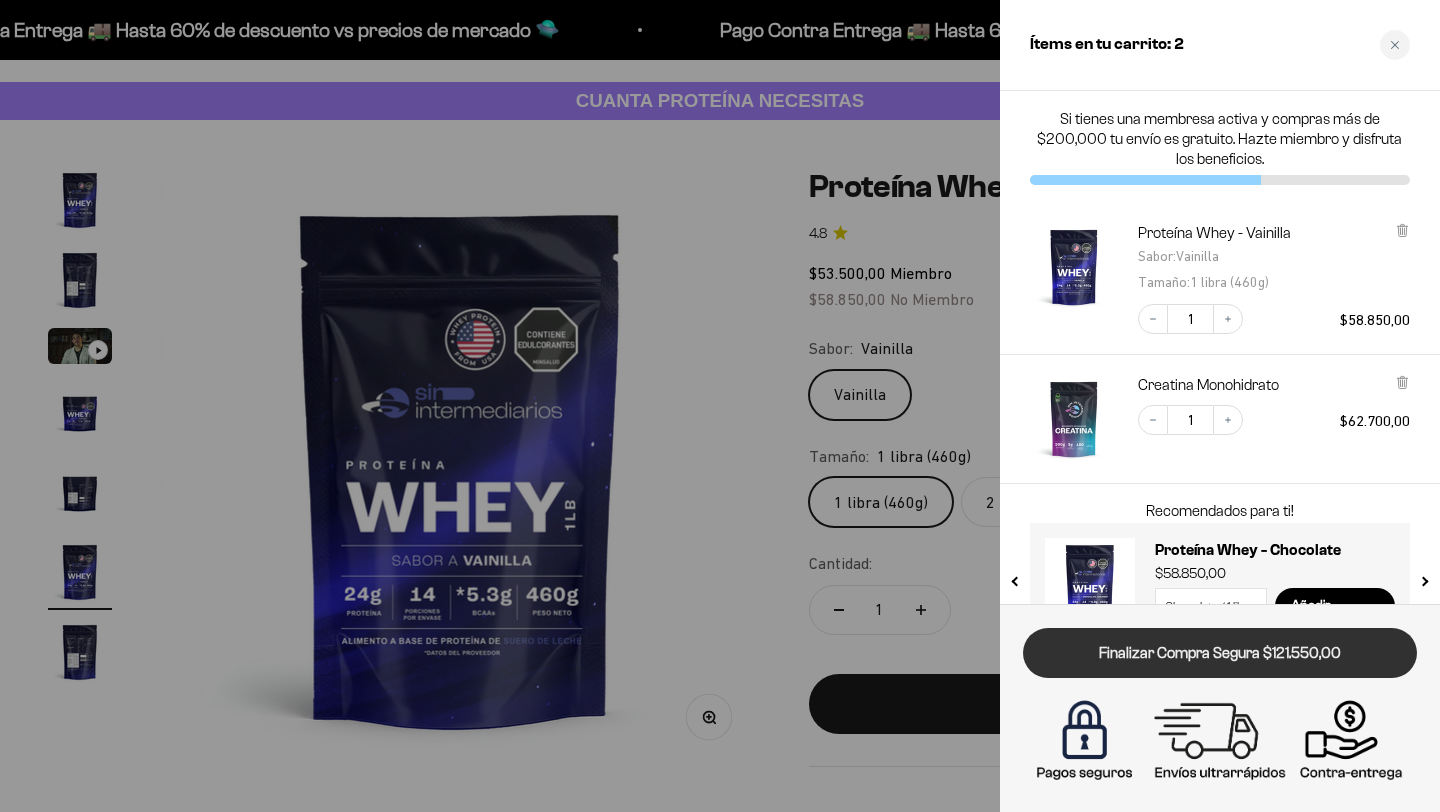 click on "Finalizar Compra Segura $121.550,00" at bounding box center (1220, 653) 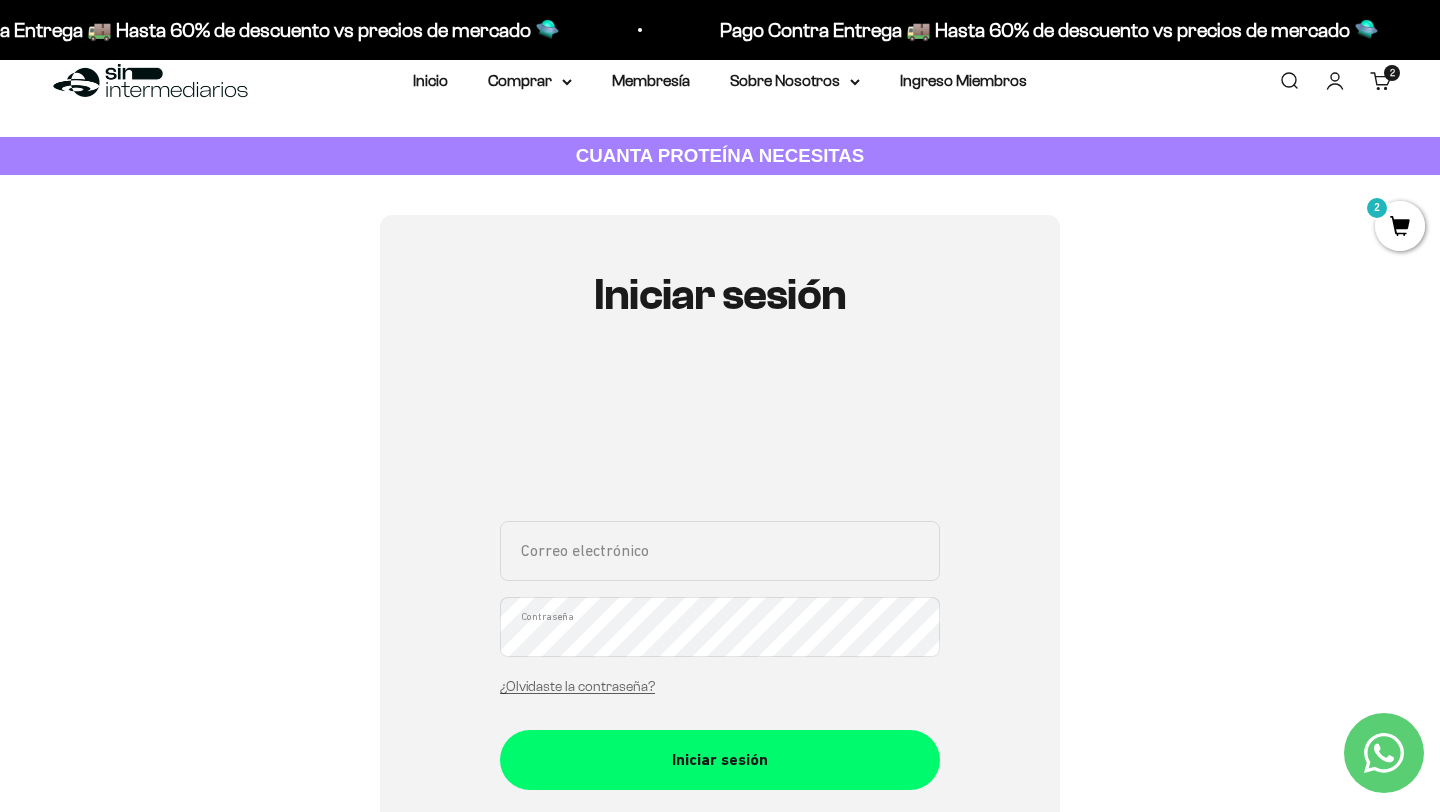 scroll, scrollTop: 47, scrollLeft: 0, axis: vertical 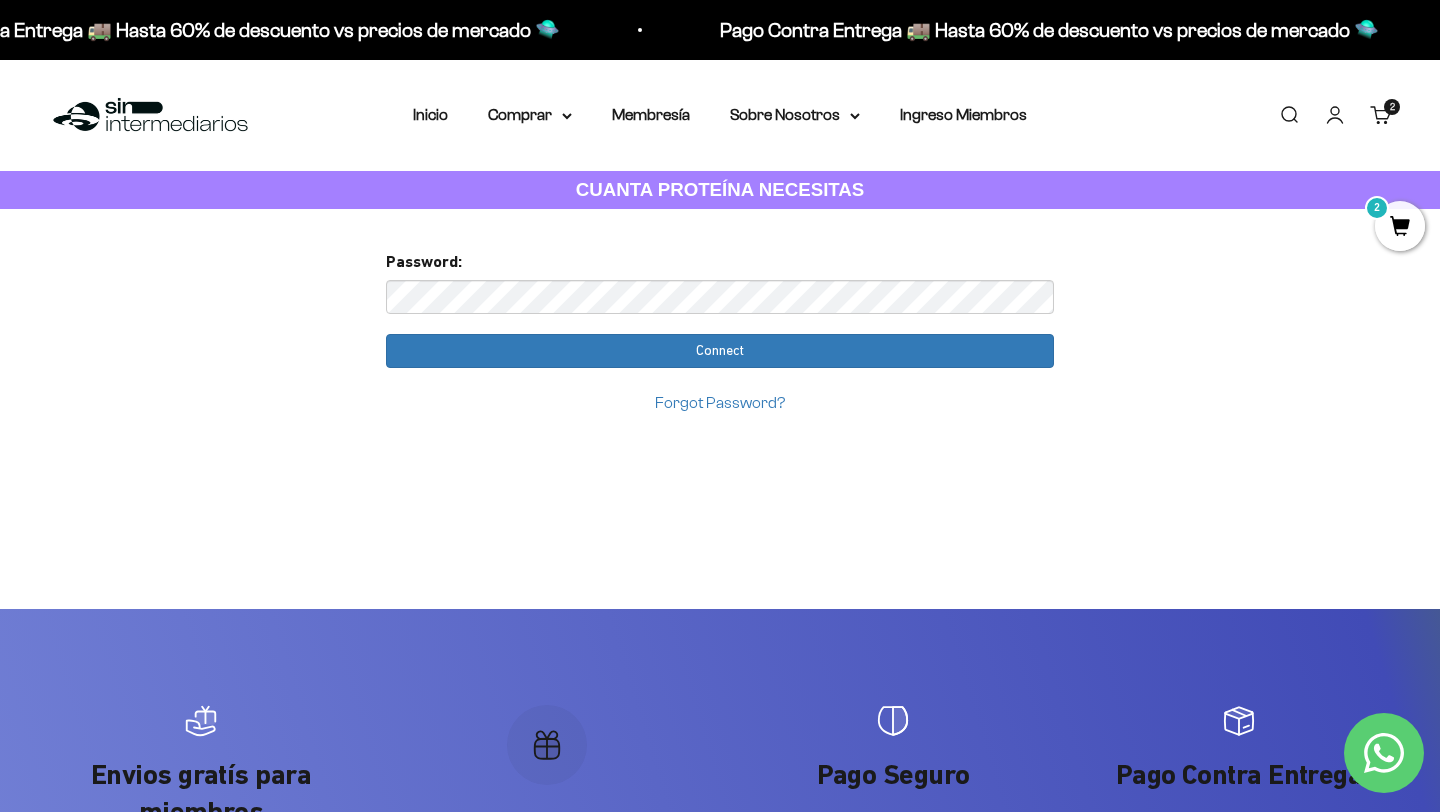 click on "Iniciar sesión" at bounding box center [1335, 115] 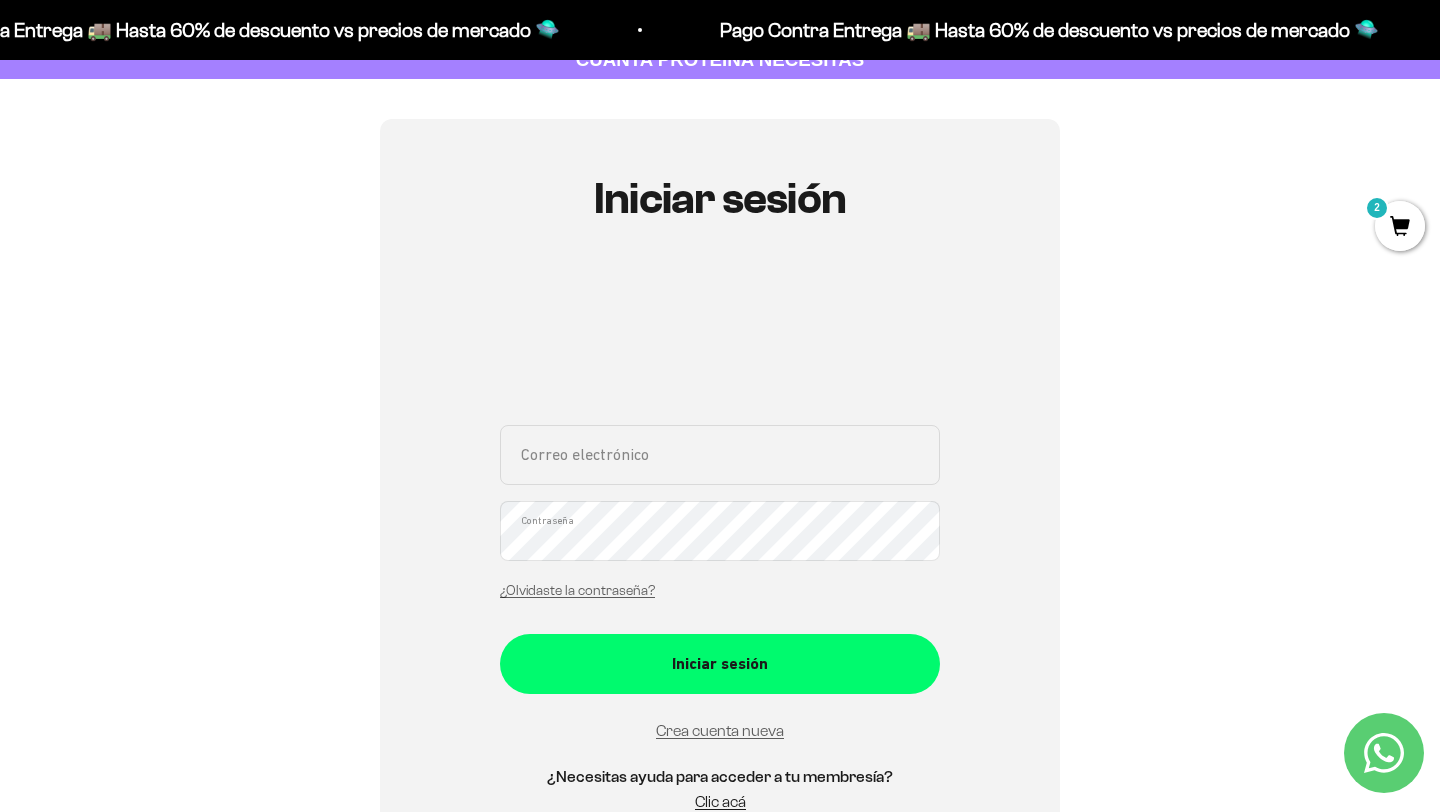scroll, scrollTop: 136, scrollLeft: 0, axis: vertical 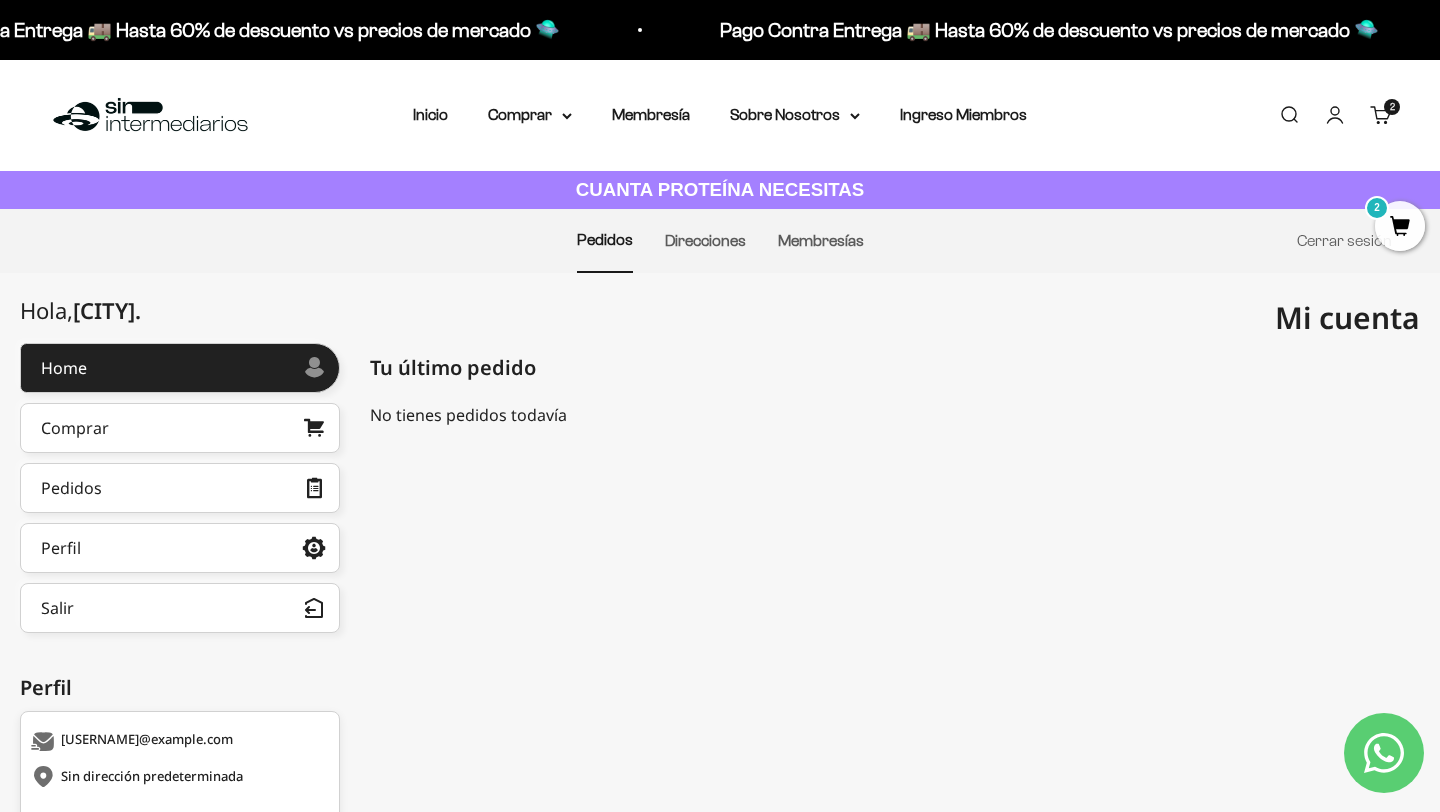 click on "2" at bounding box center (1400, 226) 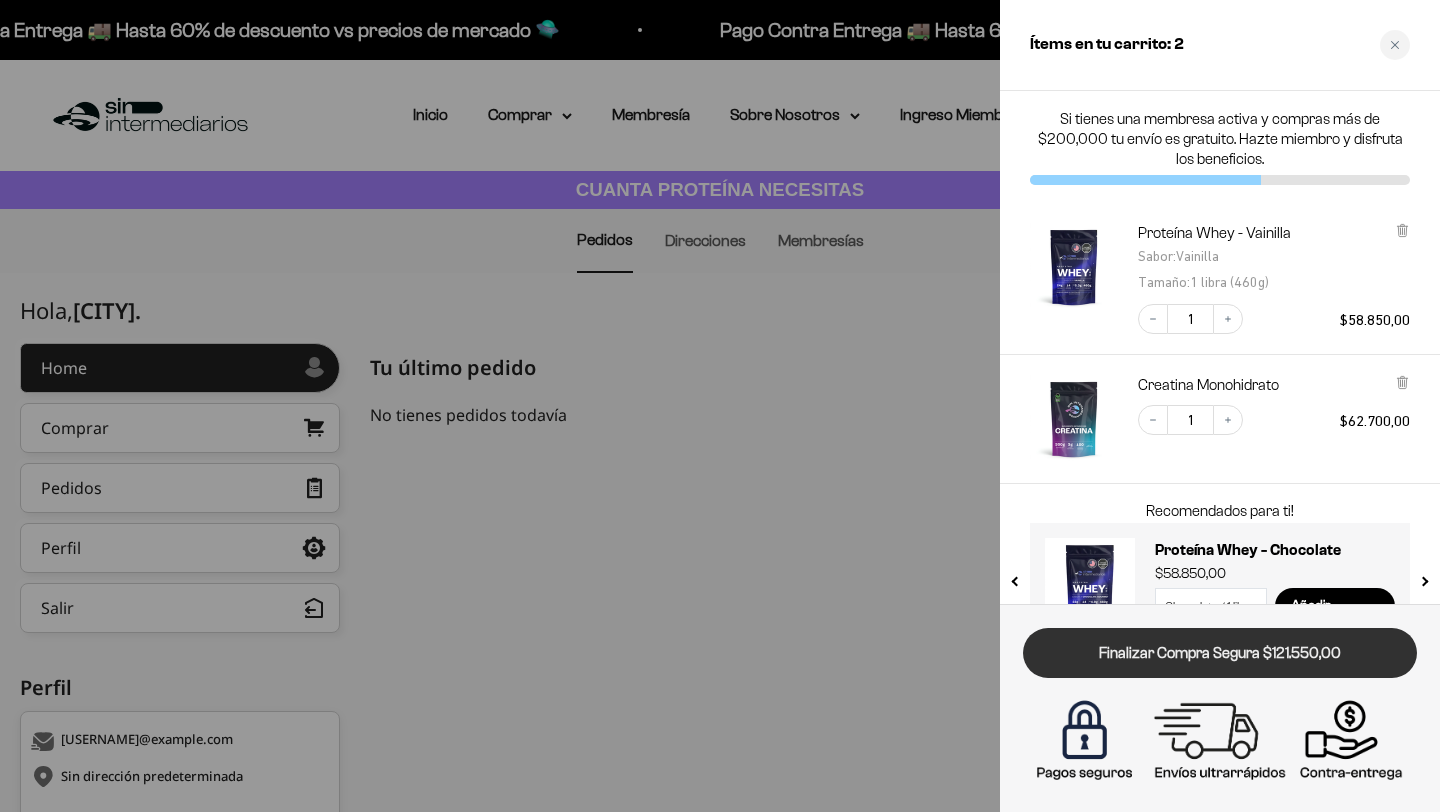 click on "Finalizar Compra Segura $121.550,00" at bounding box center (1220, 653) 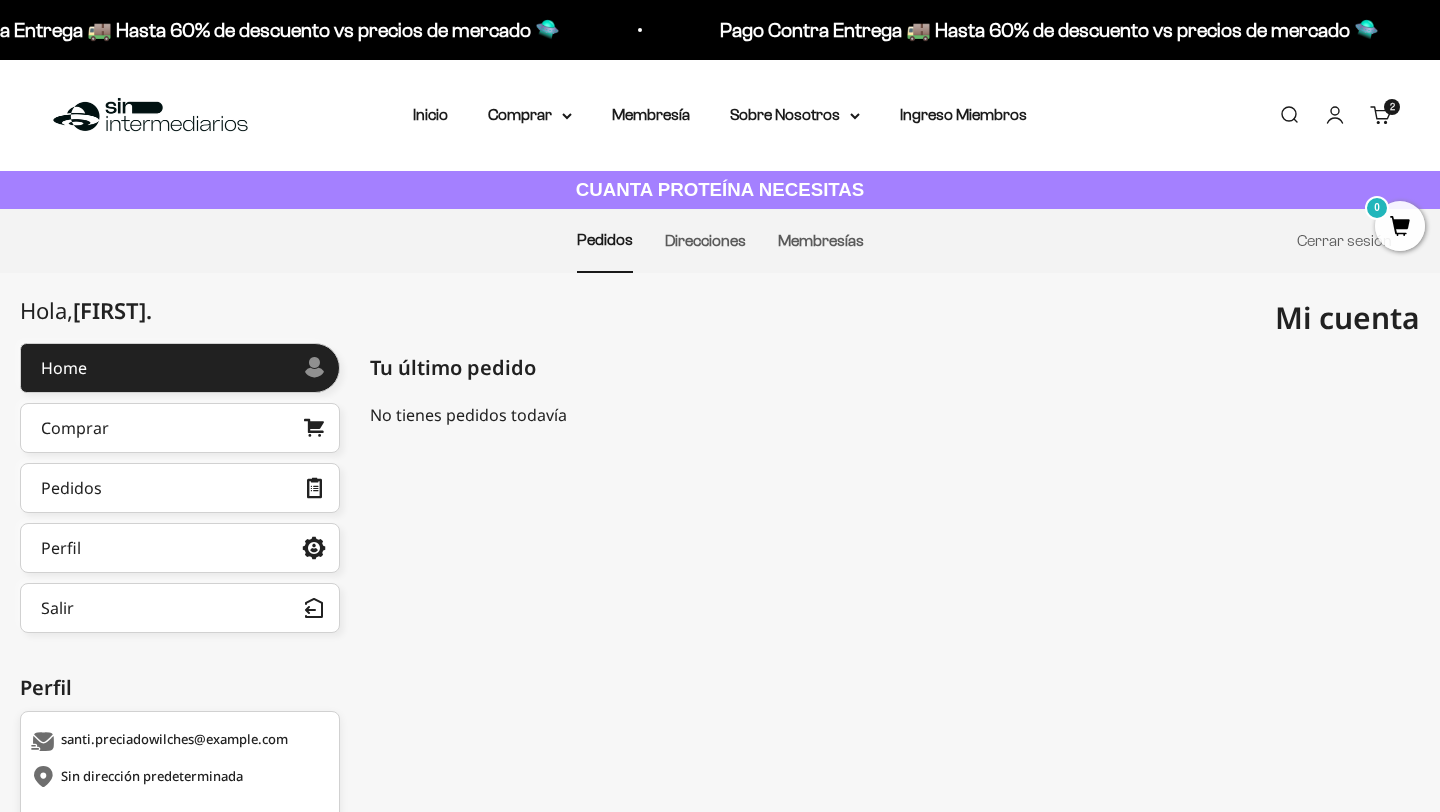 scroll, scrollTop: 0, scrollLeft: 0, axis: both 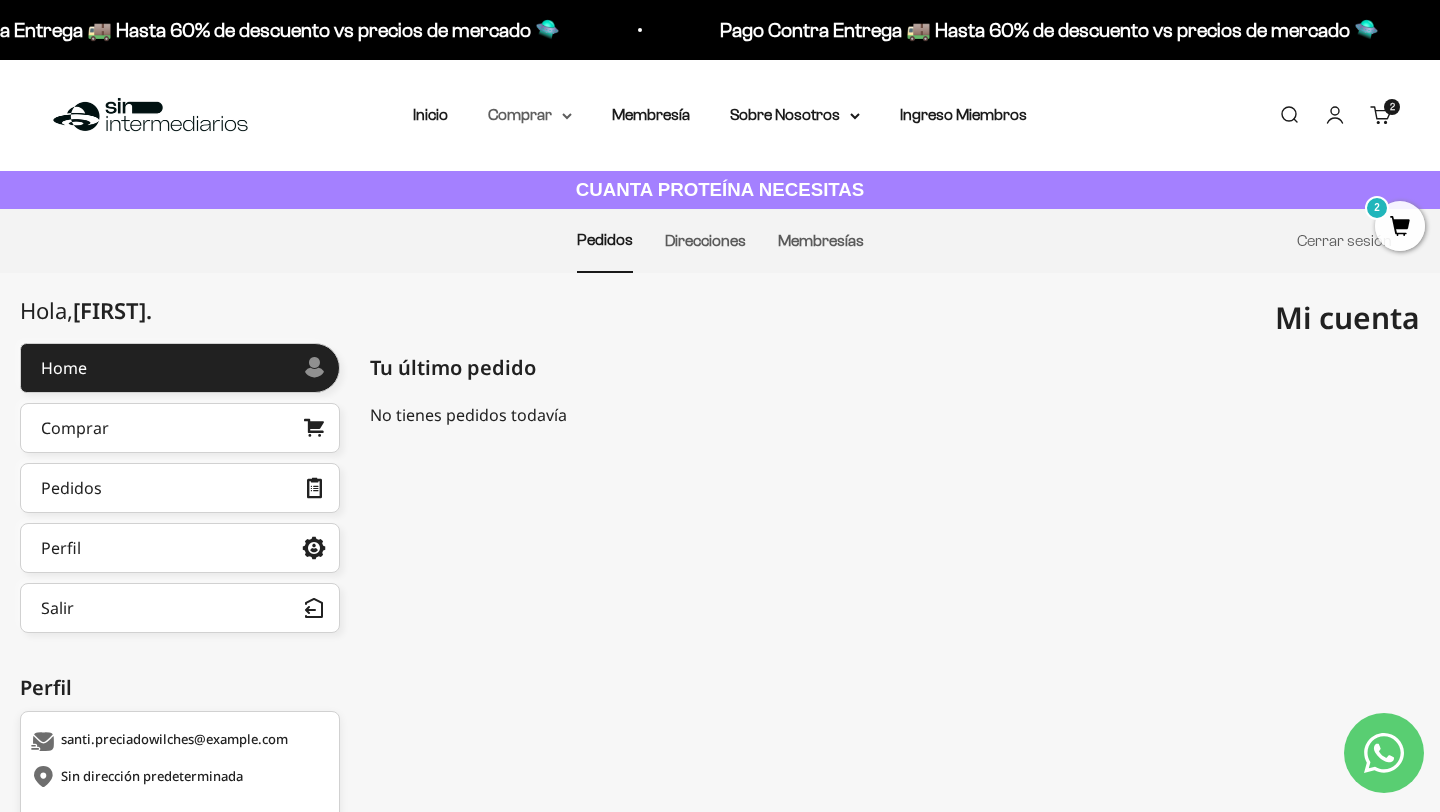 click on "Comprar" at bounding box center (530, 115) 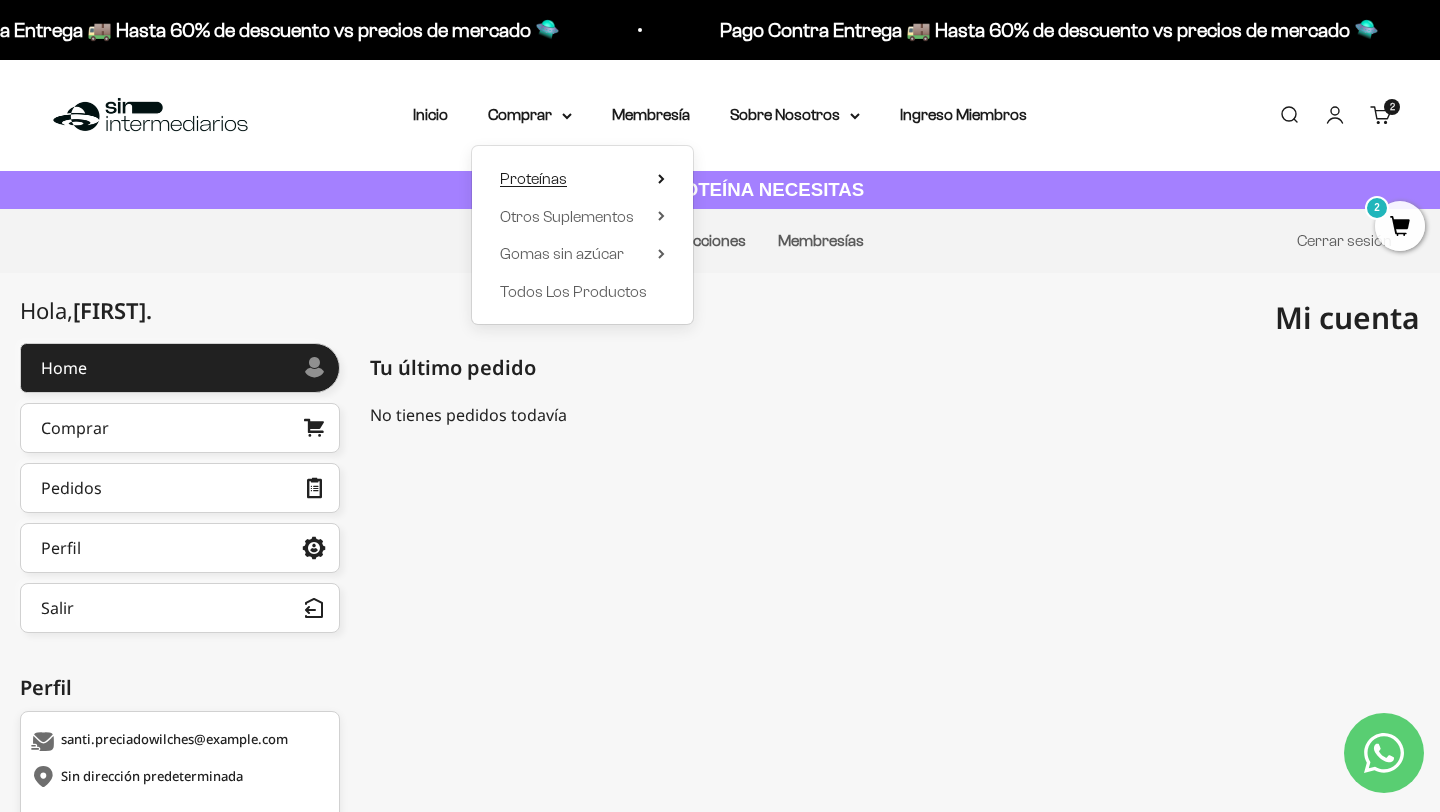click on "Proteínas" at bounding box center (533, 178) 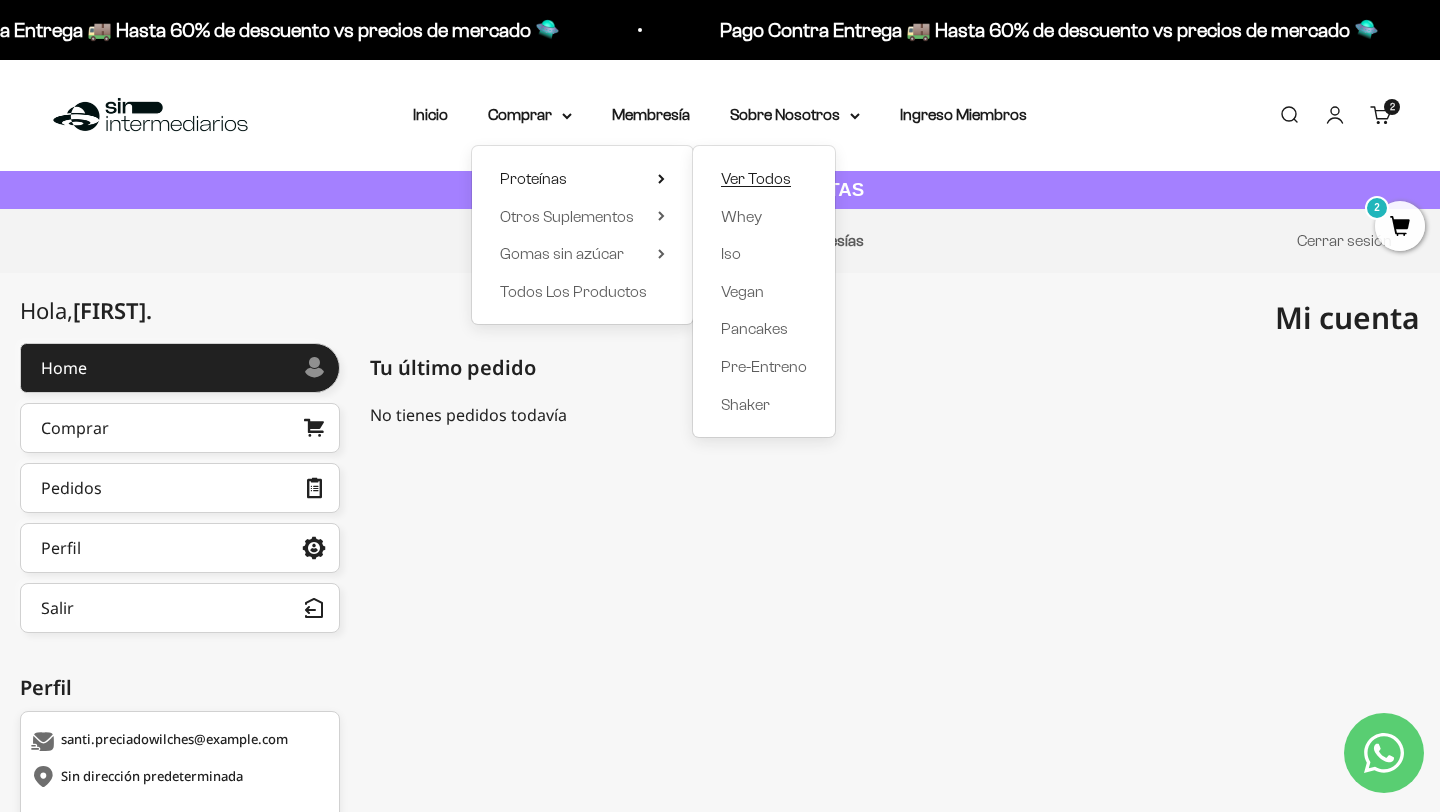 click on "Ver Todos" at bounding box center (756, 178) 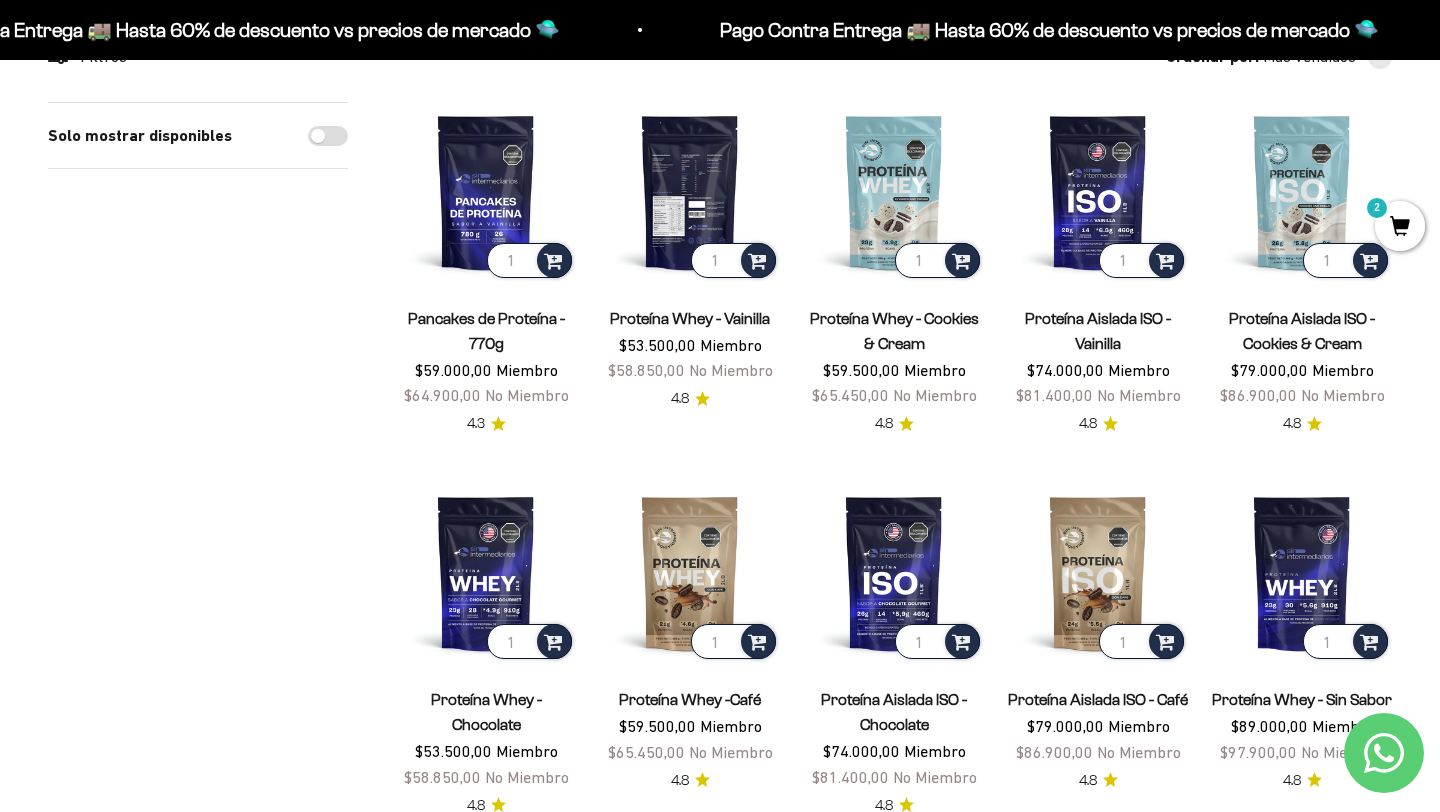 scroll, scrollTop: 215, scrollLeft: 0, axis: vertical 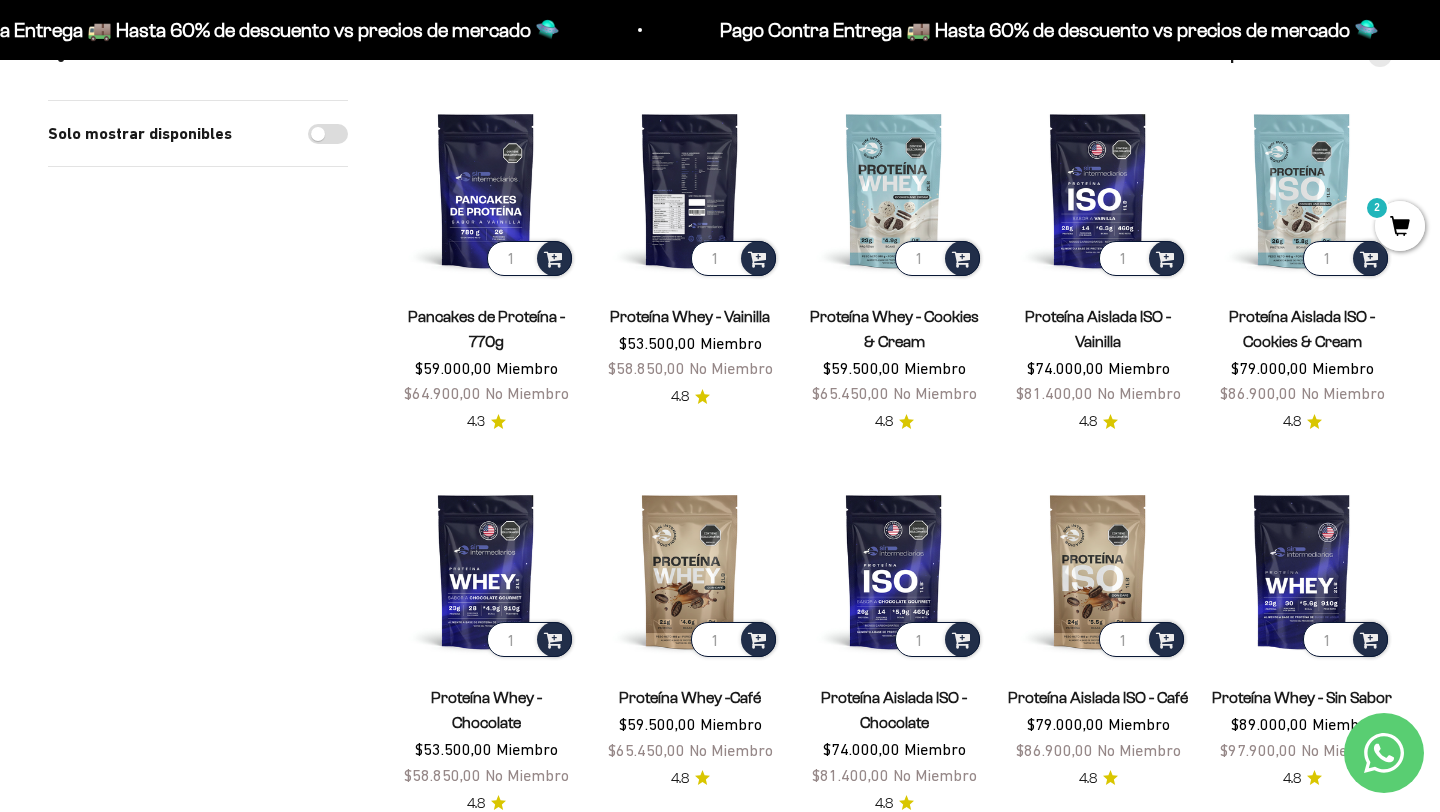 click at bounding box center (690, 190) 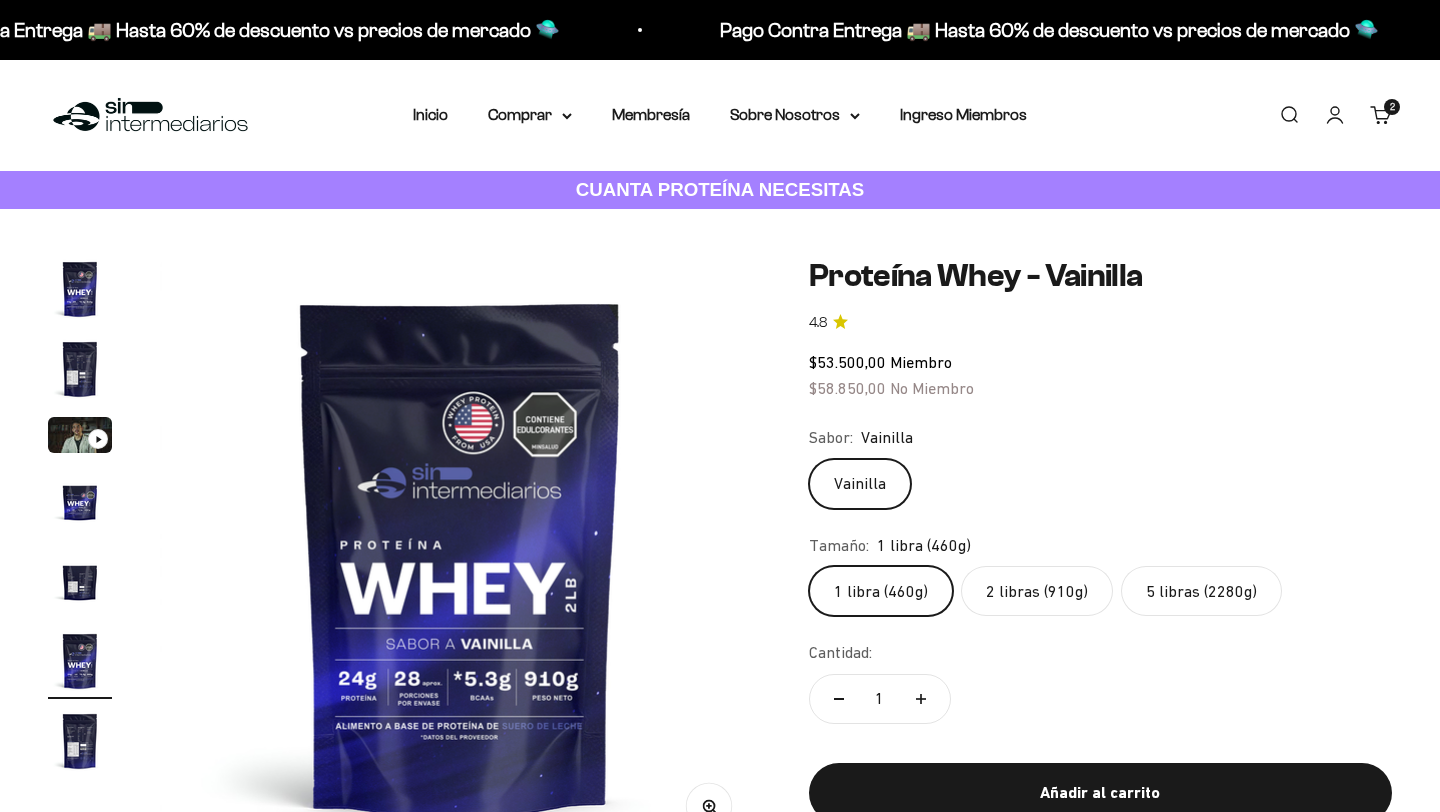 scroll, scrollTop: 0, scrollLeft: 0, axis: both 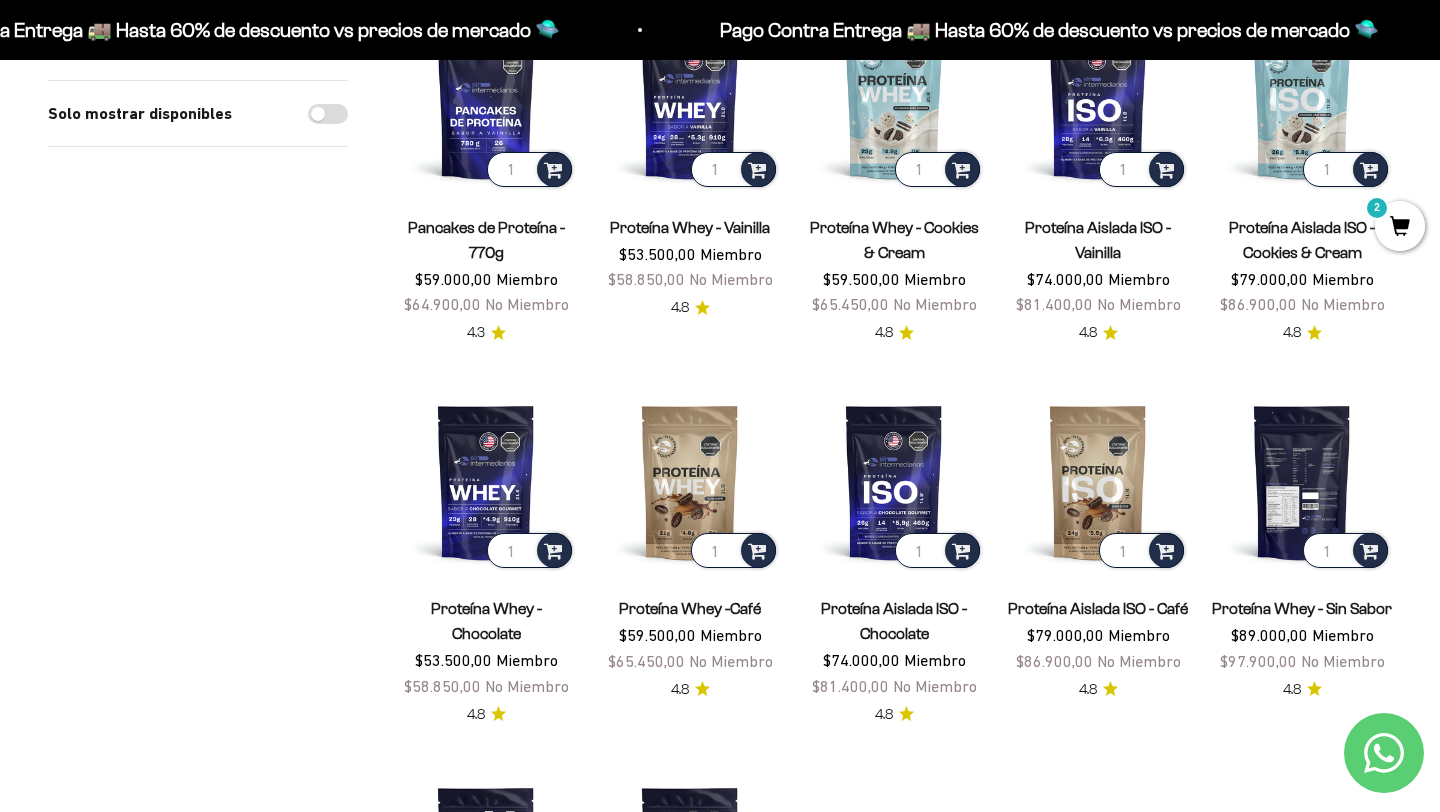 click at bounding box center (1302, 482) 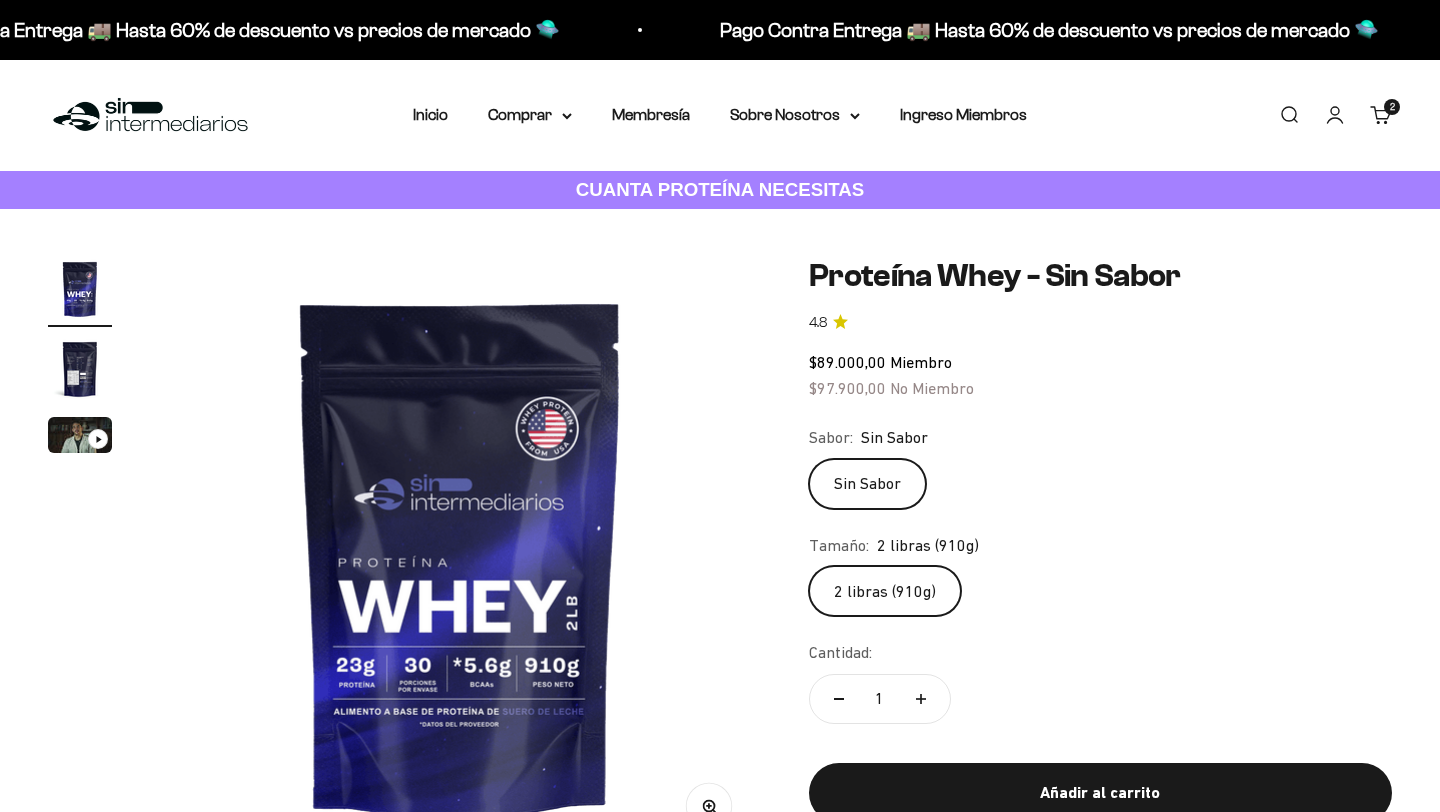 scroll, scrollTop: 0, scrollLeft: 0, axis: both 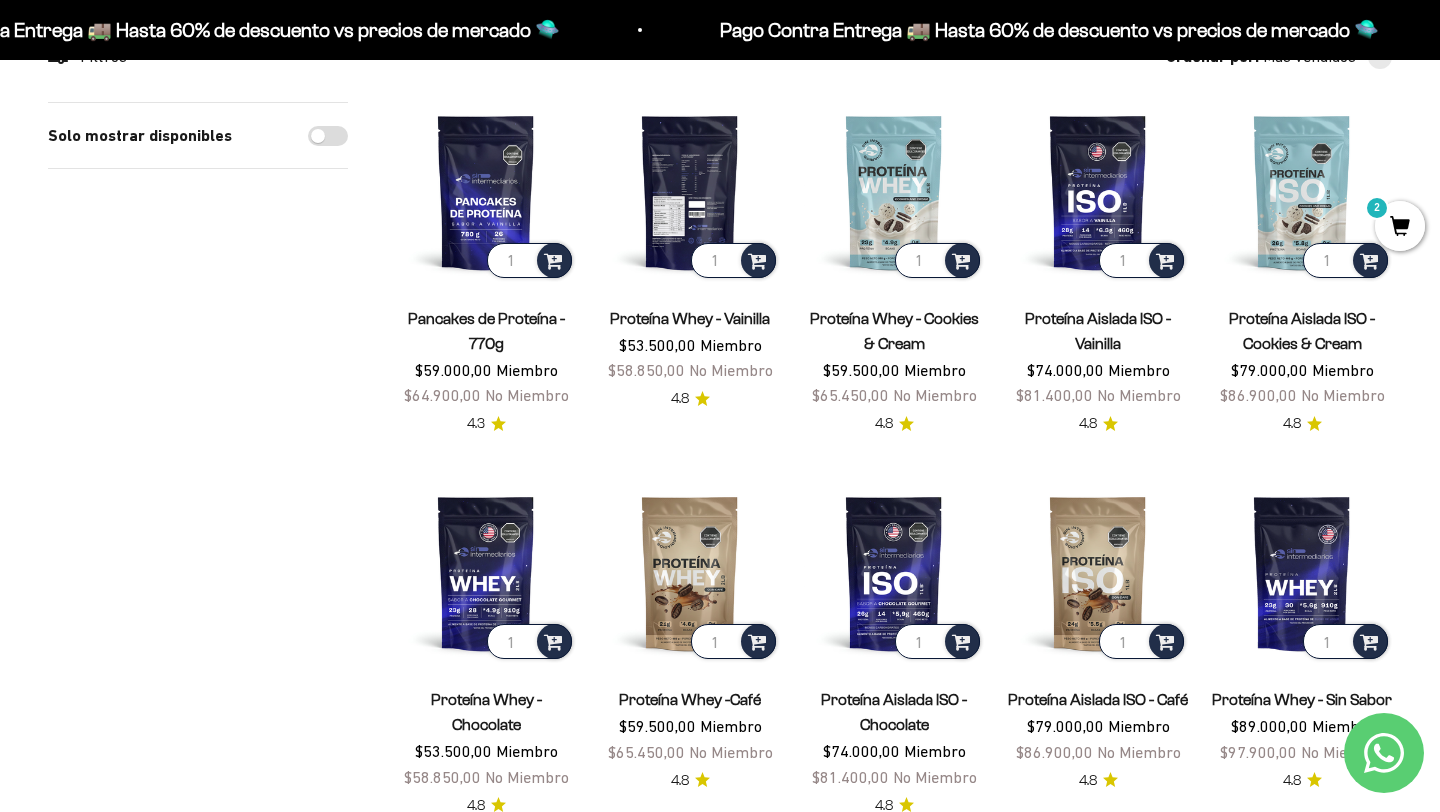 click at bounding box center (690, 192) 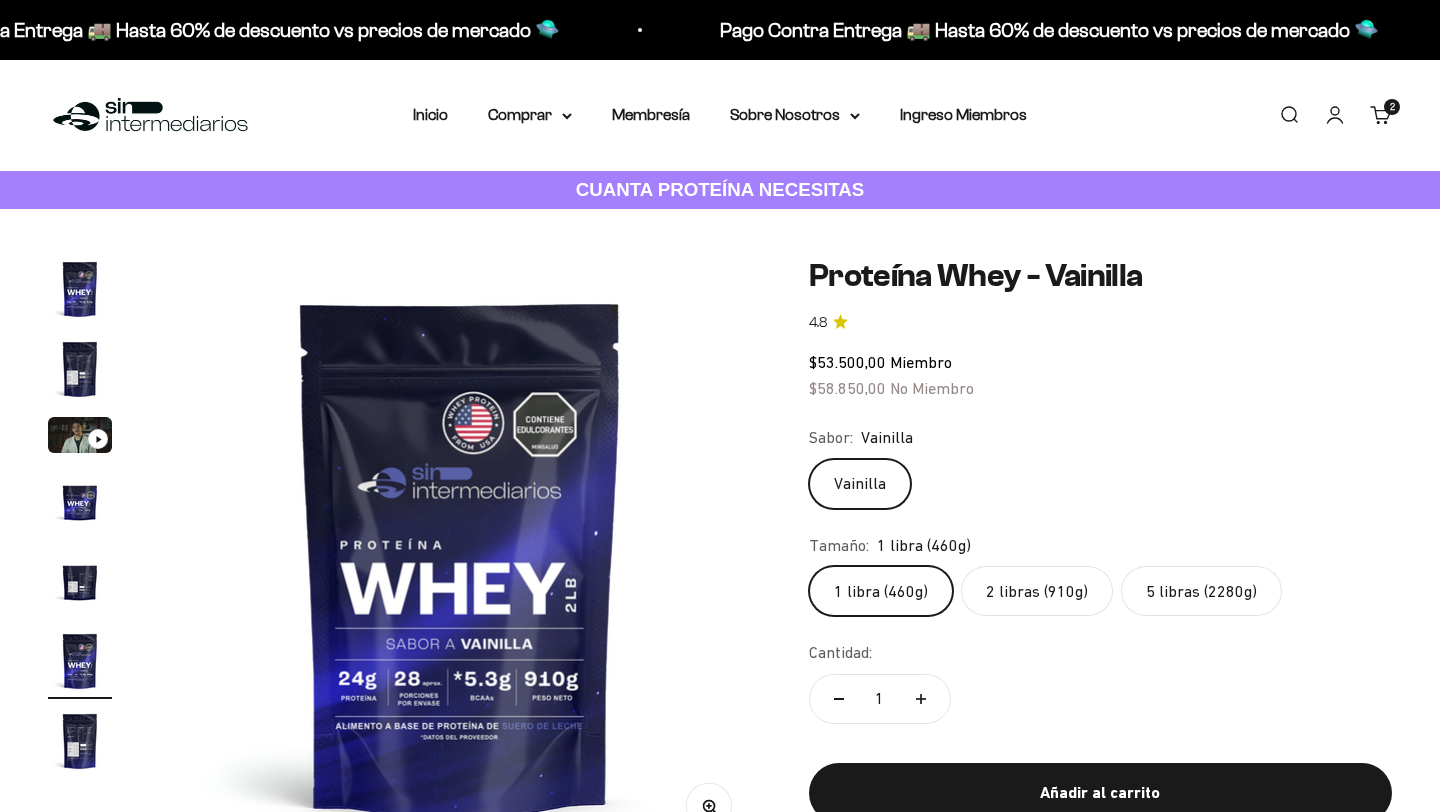 scroll, scrollTop: 0, scrollLeft: 0, axis: both 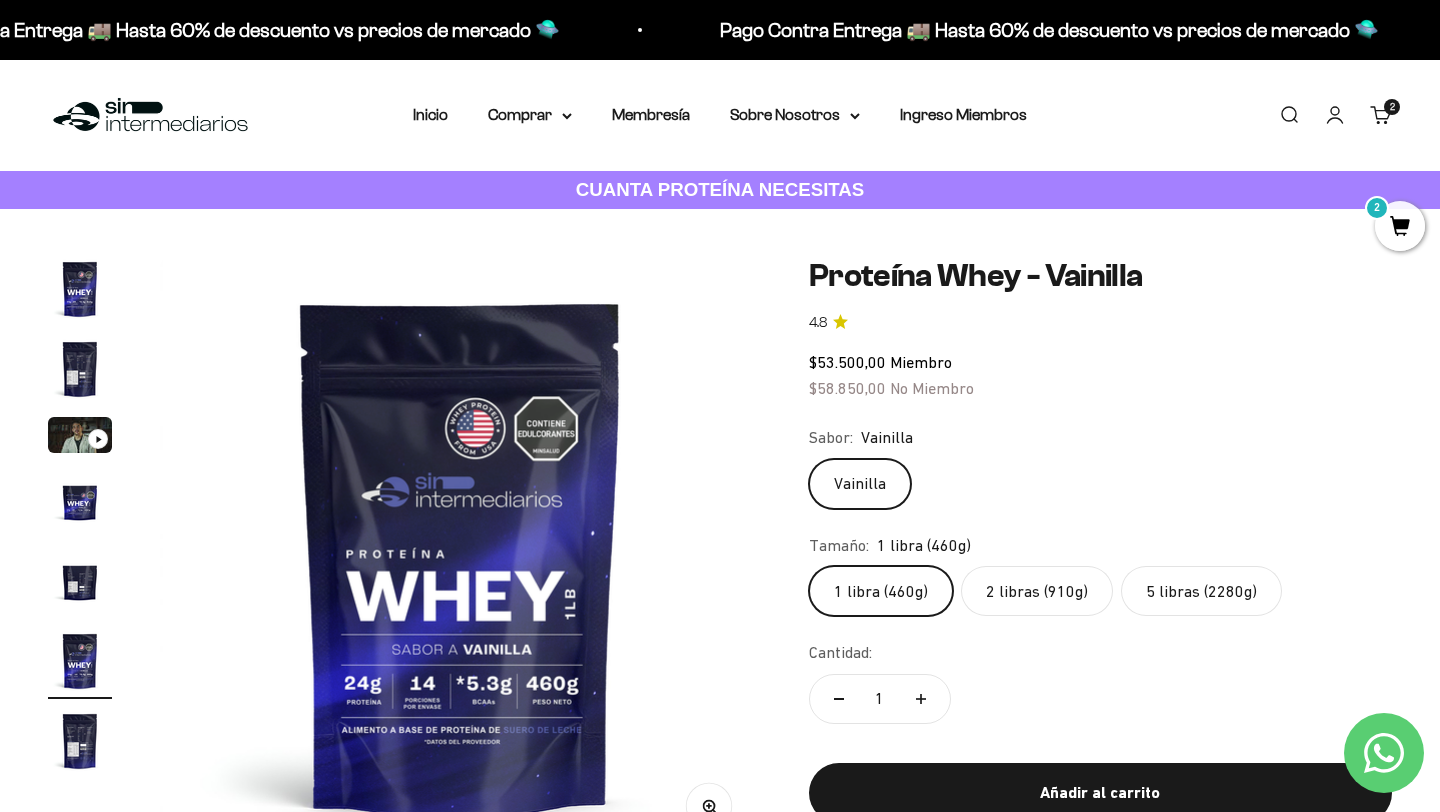click on "2 libras (910g)" 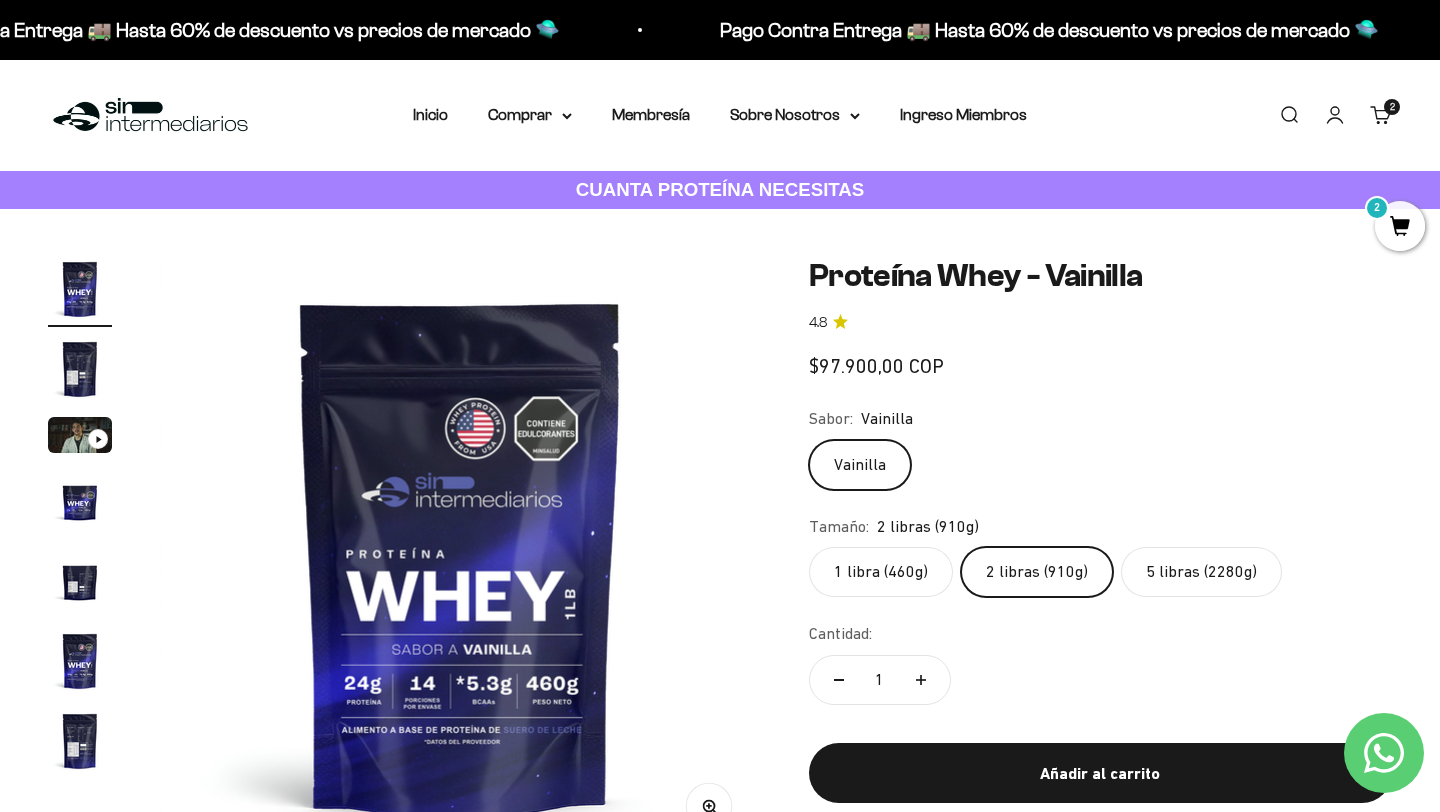 scroll, scrollTop: 0, scrollLeft: 0, axis: both 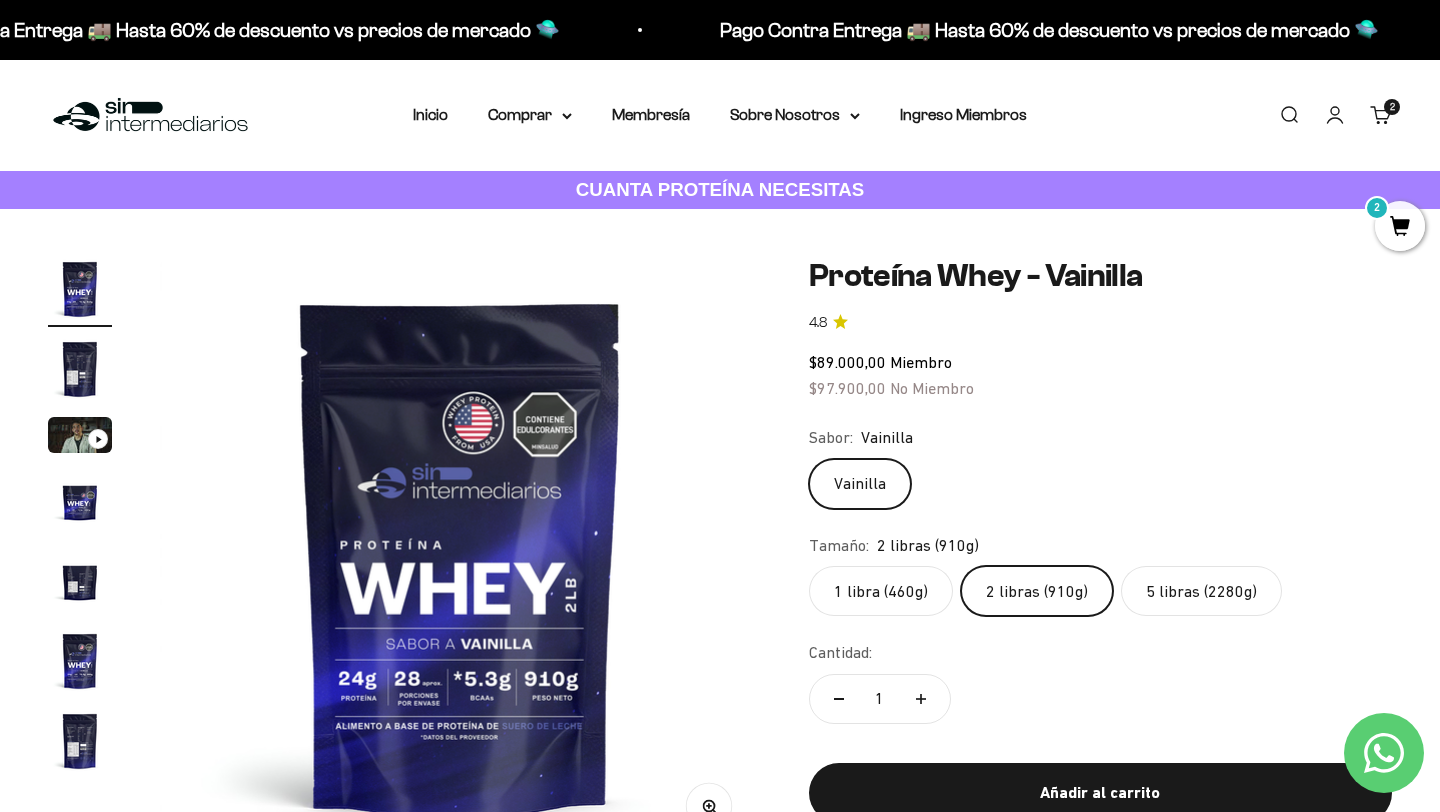 click on "1 libra (460g)" 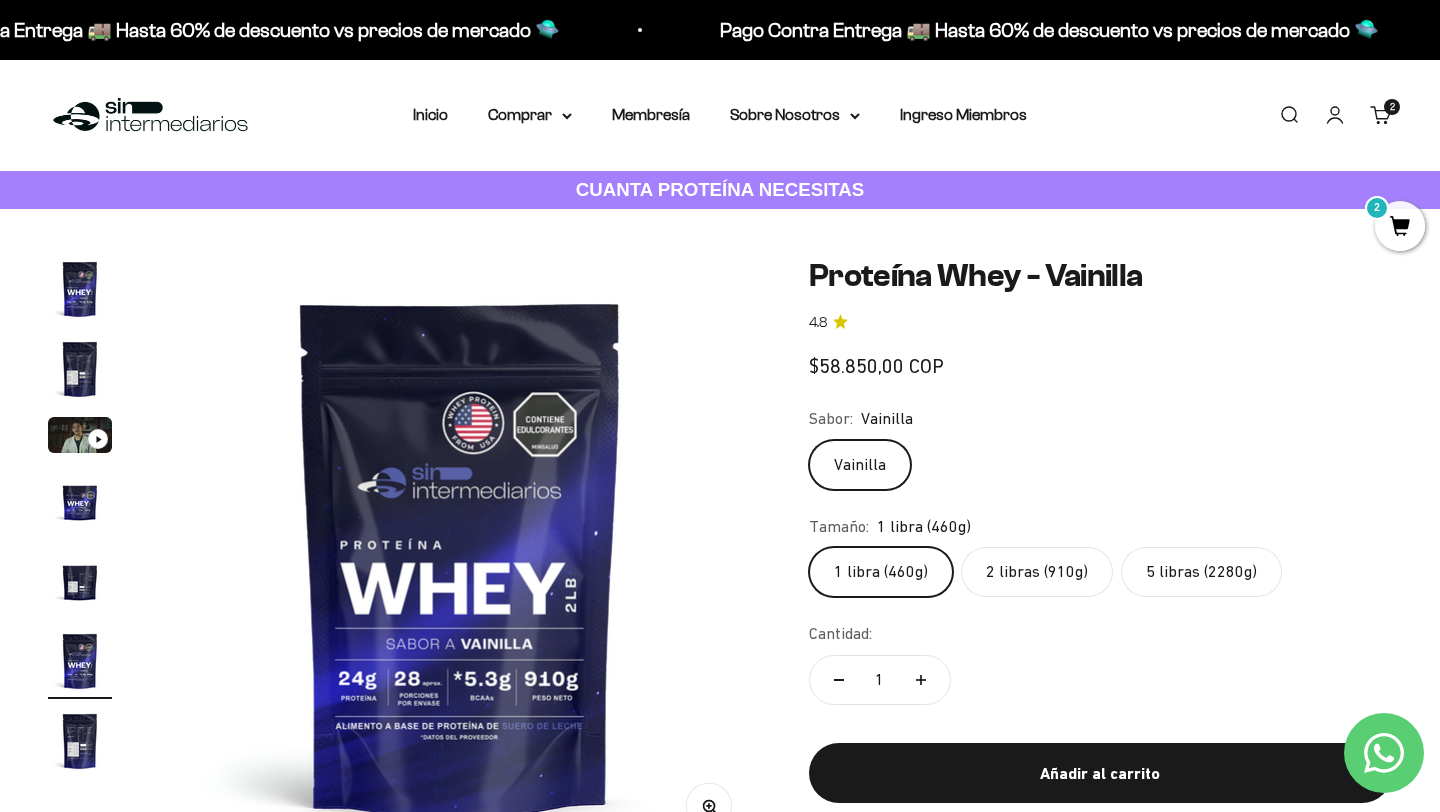 scroll, scrollTop: 0, scrollLeft: 3124, axis: horizontal 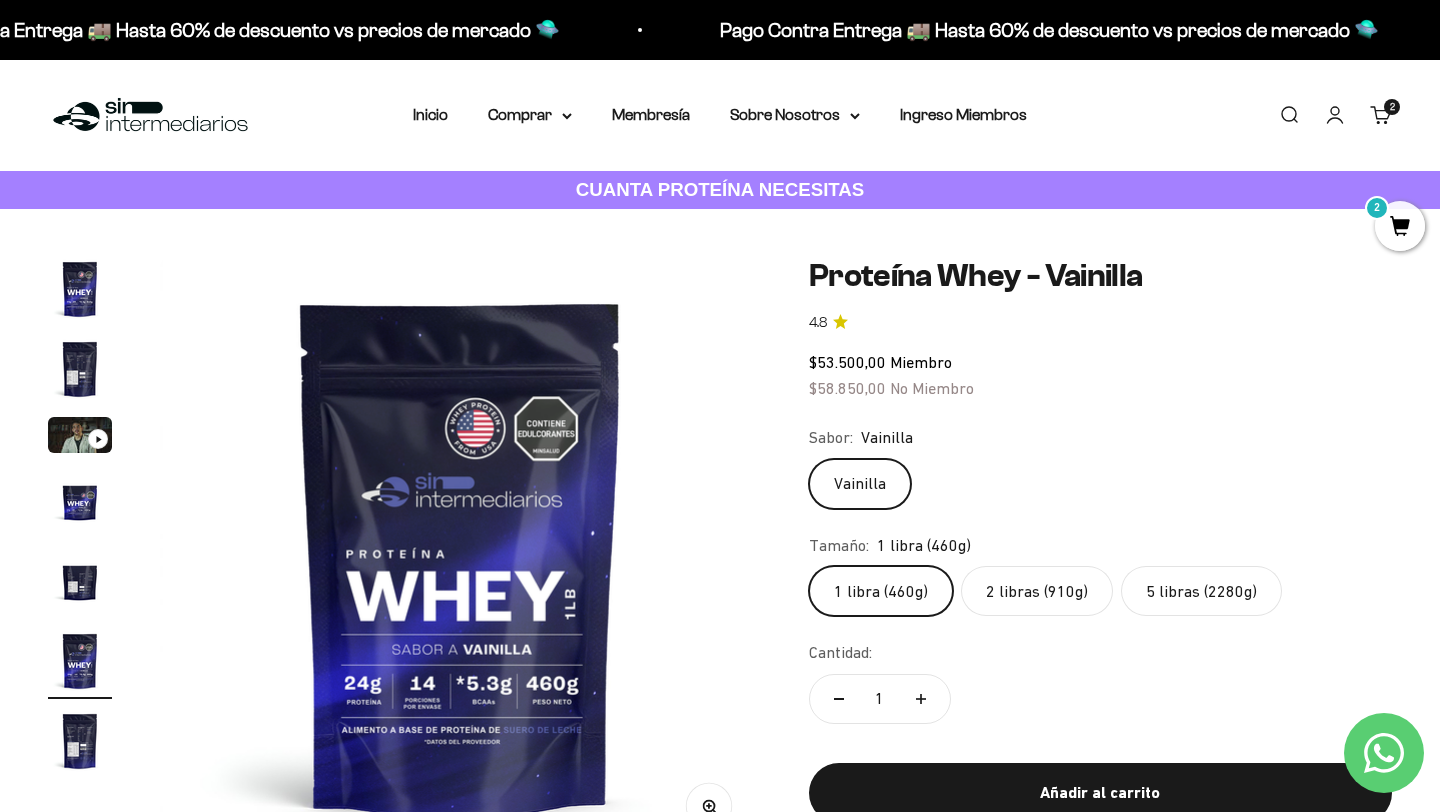 click on "2 libras (910g)" 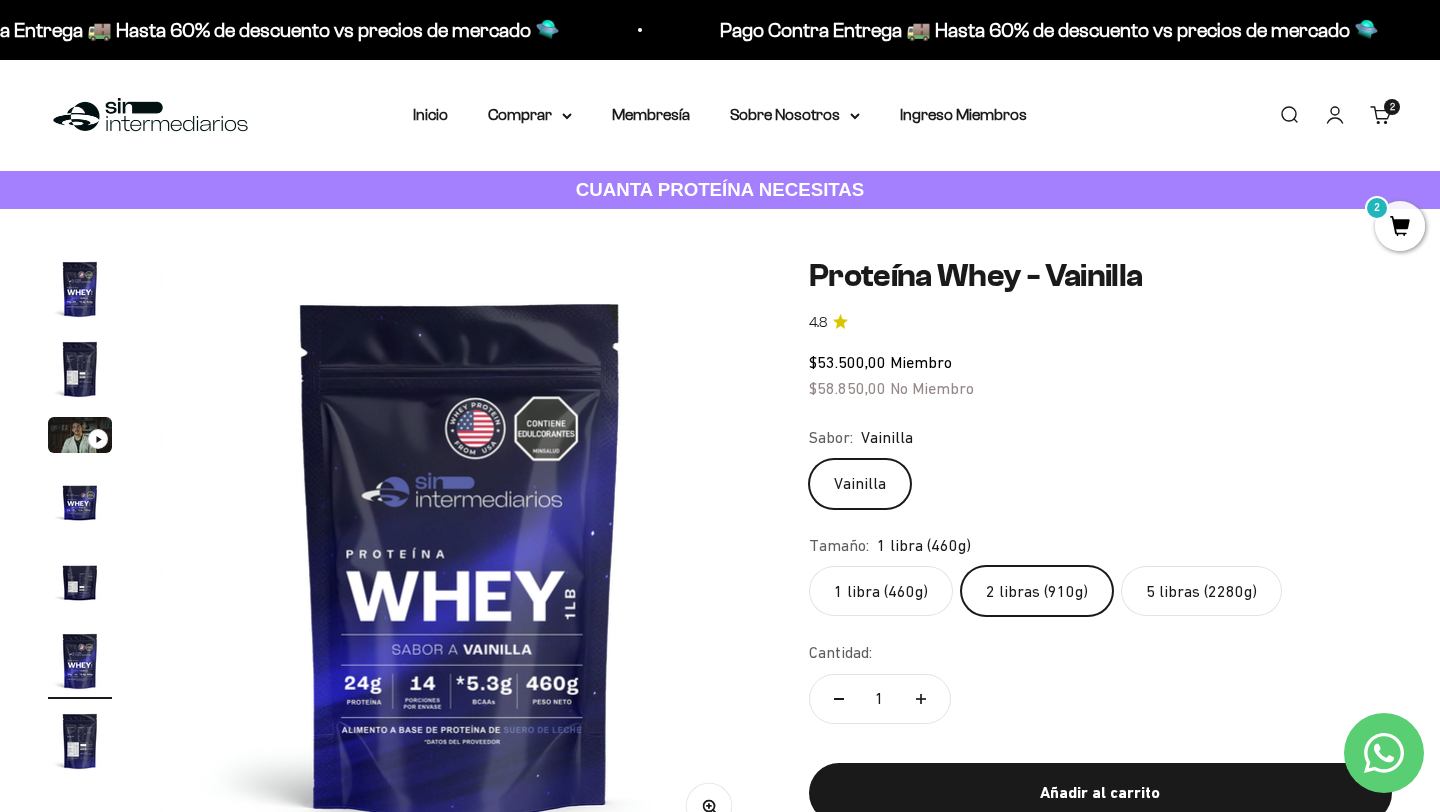 scroll, scrollTop: 0, scrollLeft: 0, axis: both 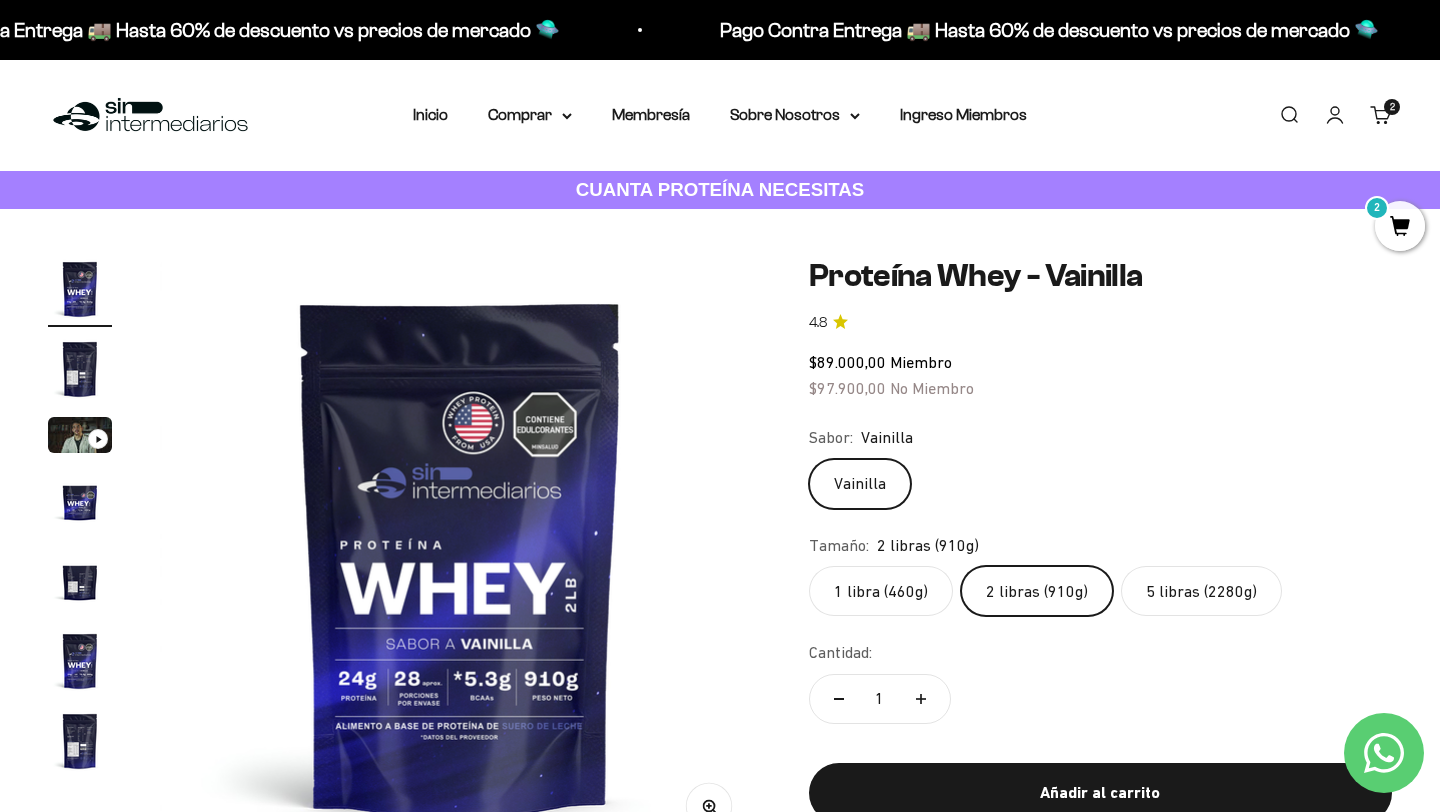 click on "1 libra (460g)" 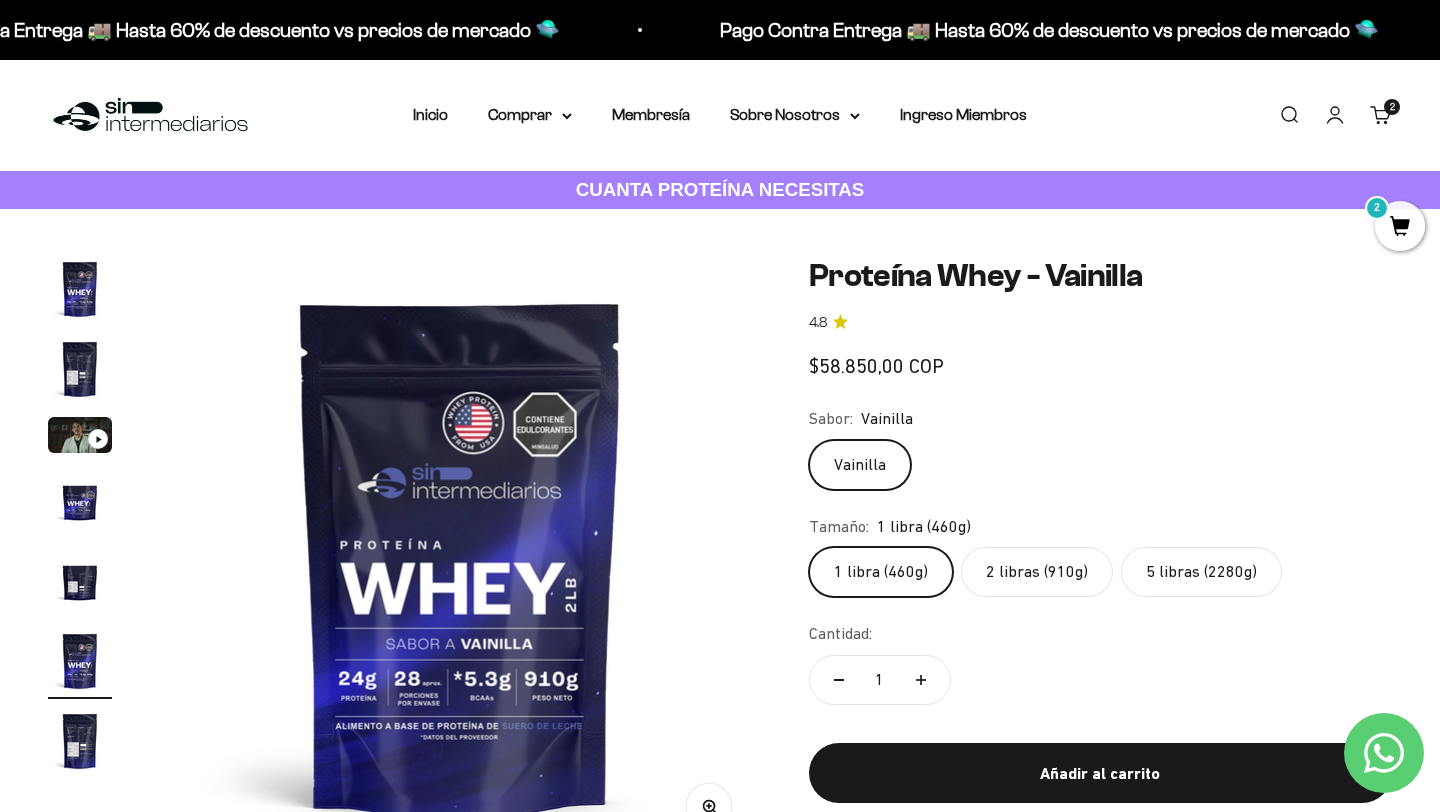 scroll, scrollTop: 0, scrollLeft: 3124, axis: horizontal 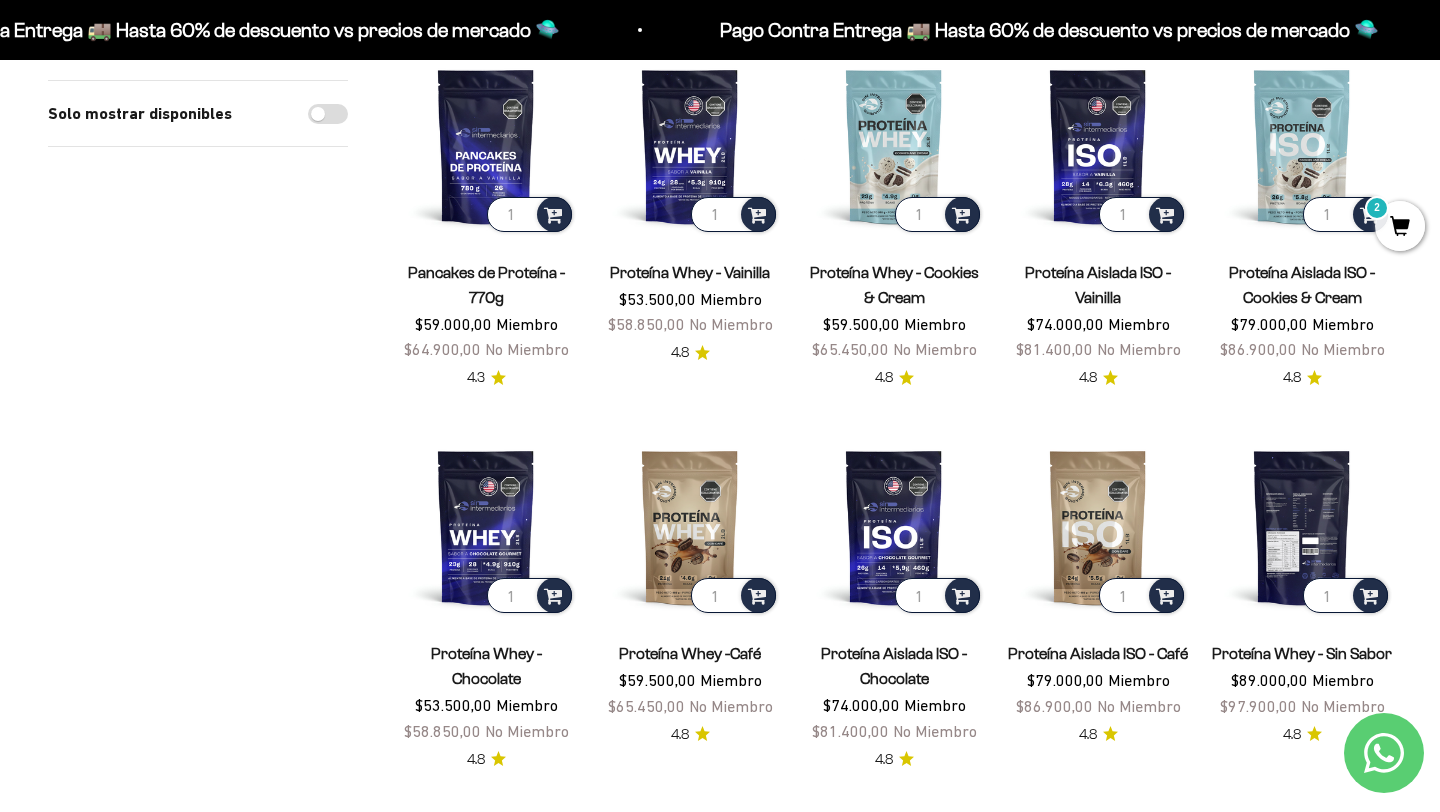 click at bounding box center [1302, 527] 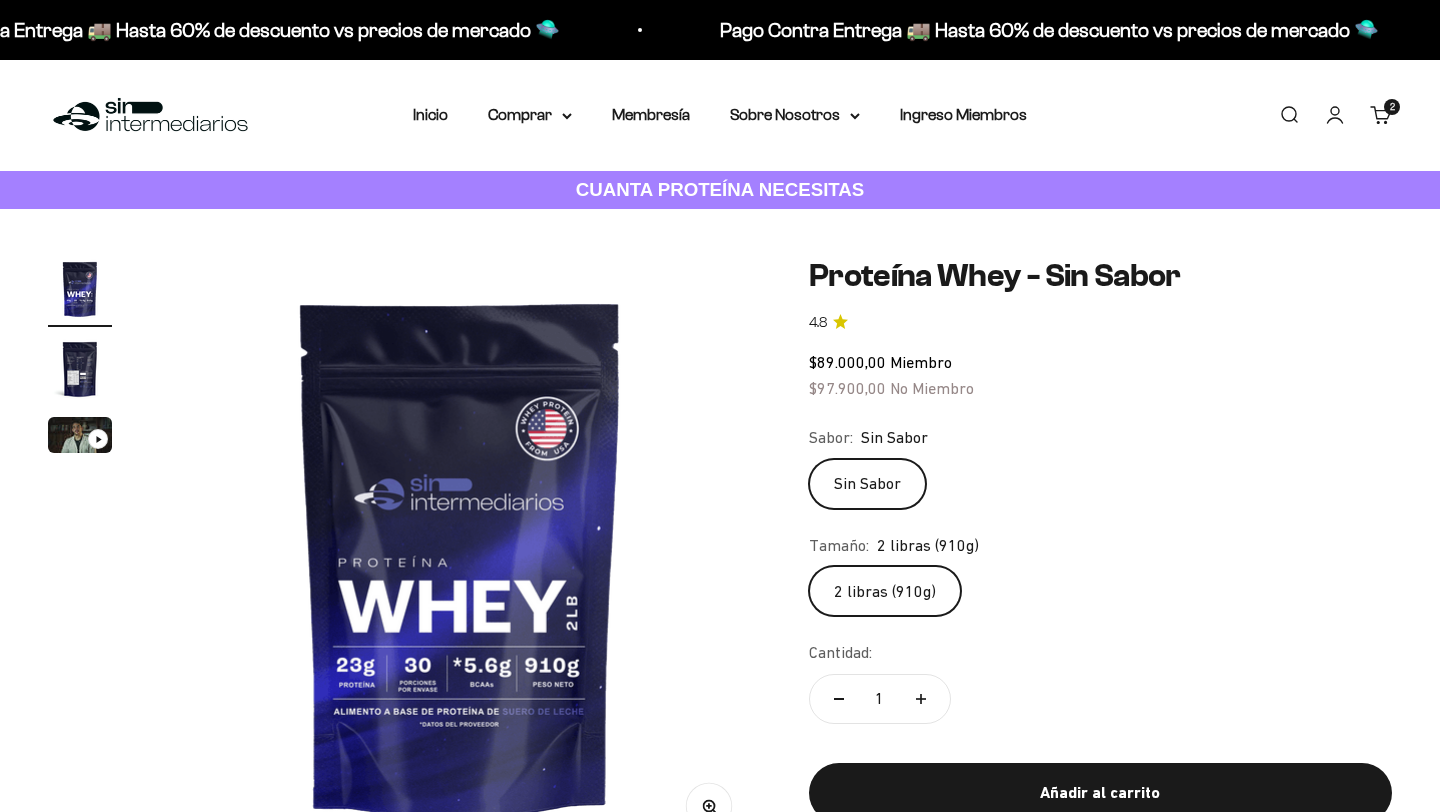 scroll, scrollTop: 0, scrollLeft: 0, axis: both 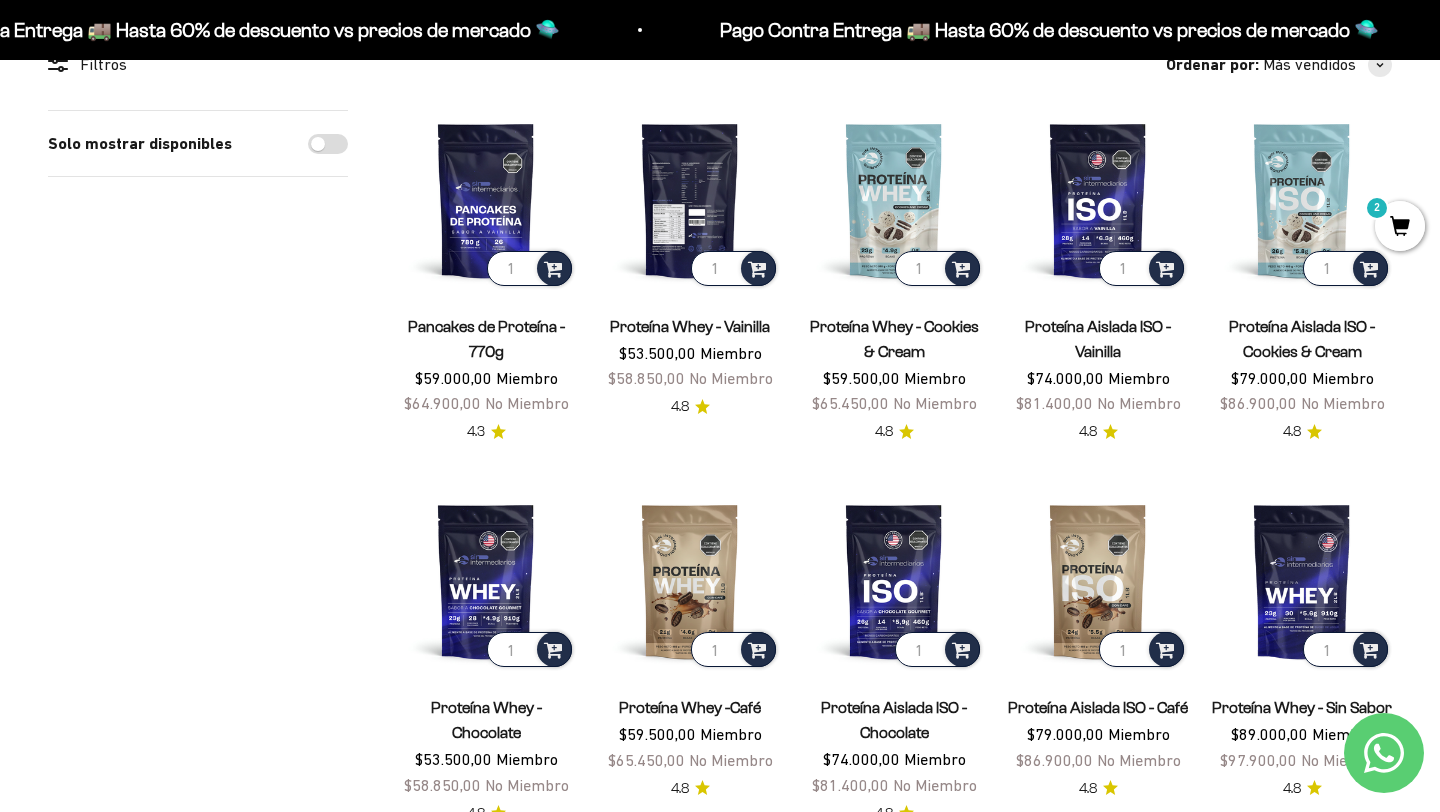click at bounding box center [690, 200] 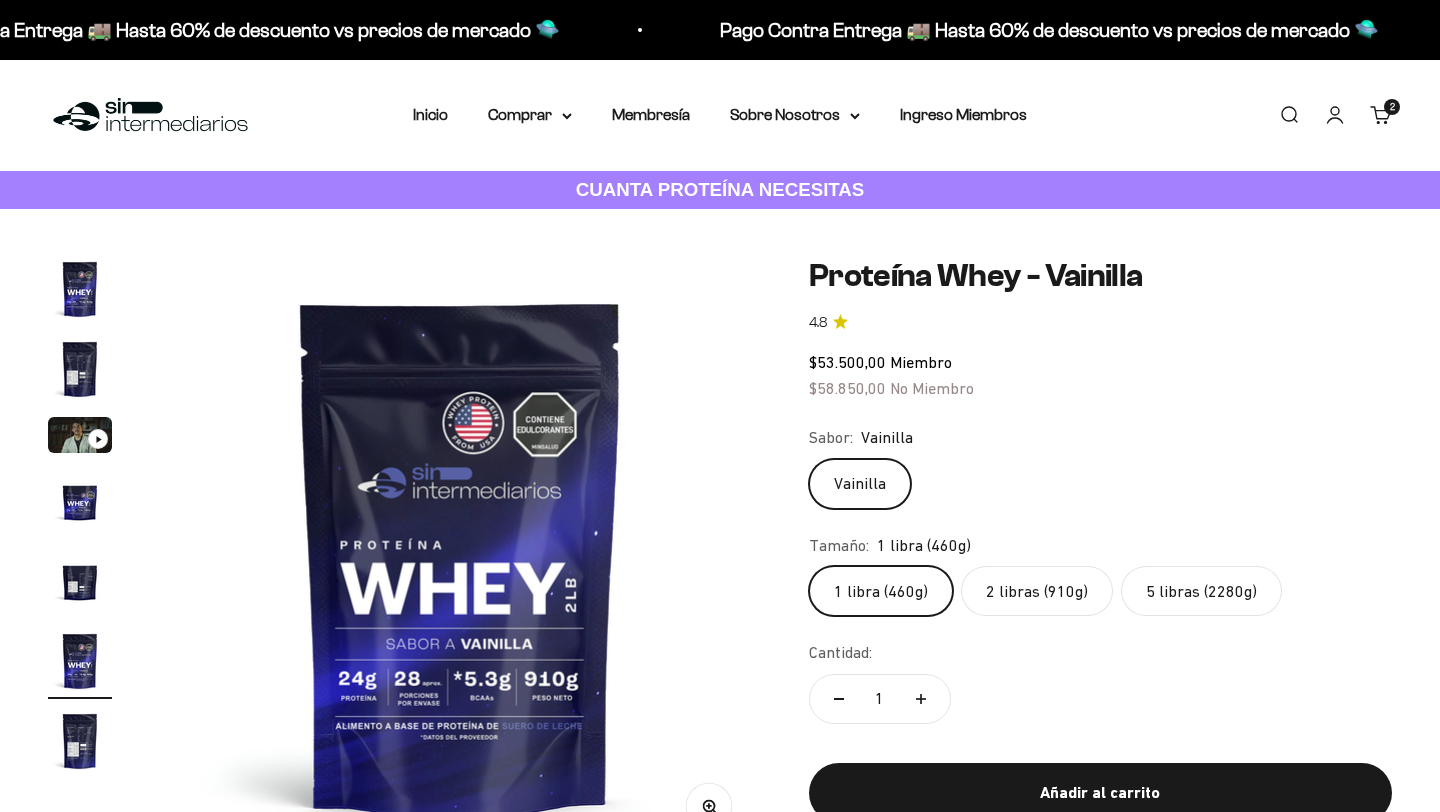 scroll, scrollTop: 0, scrollLeft: 0, axis: both 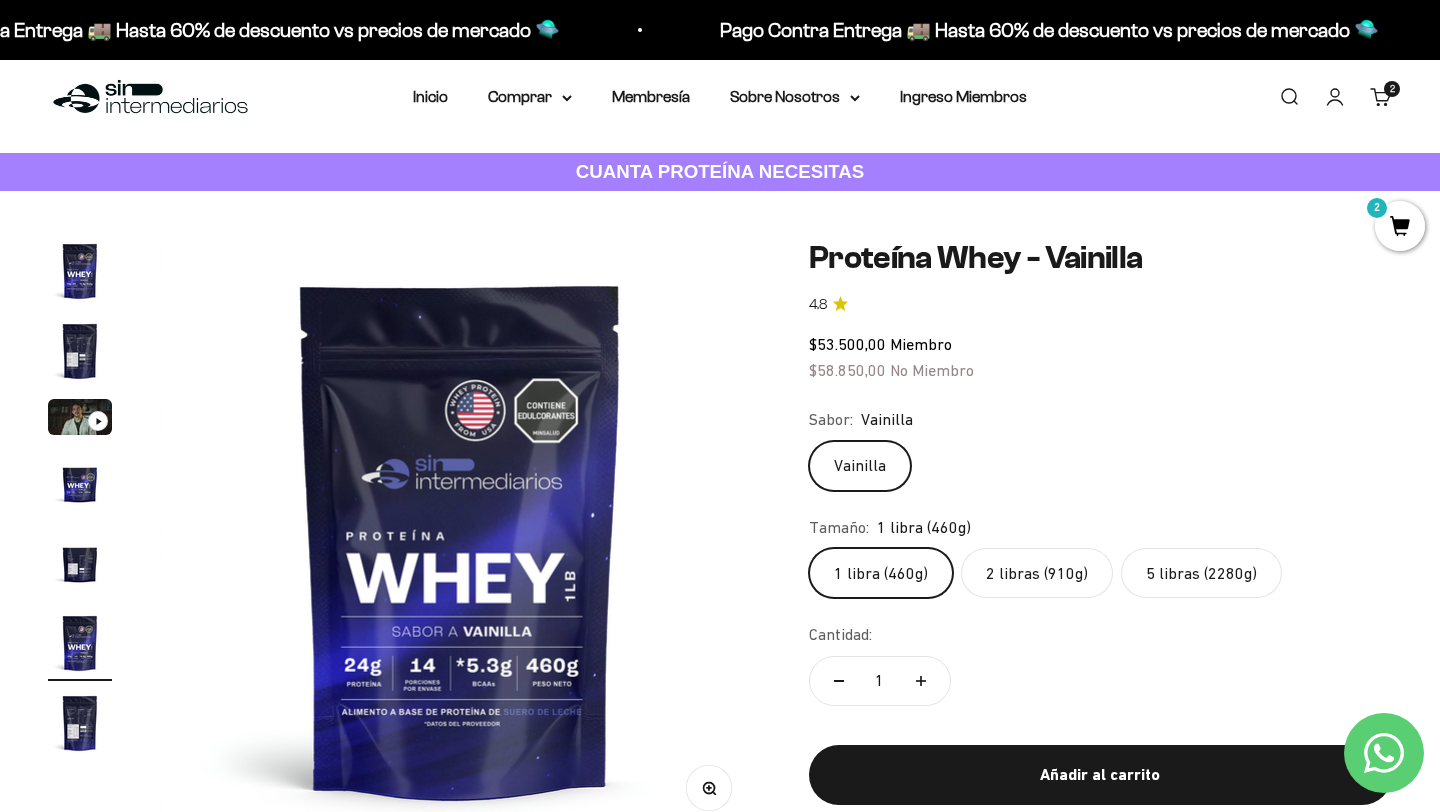 click on "2 libras (910g)" 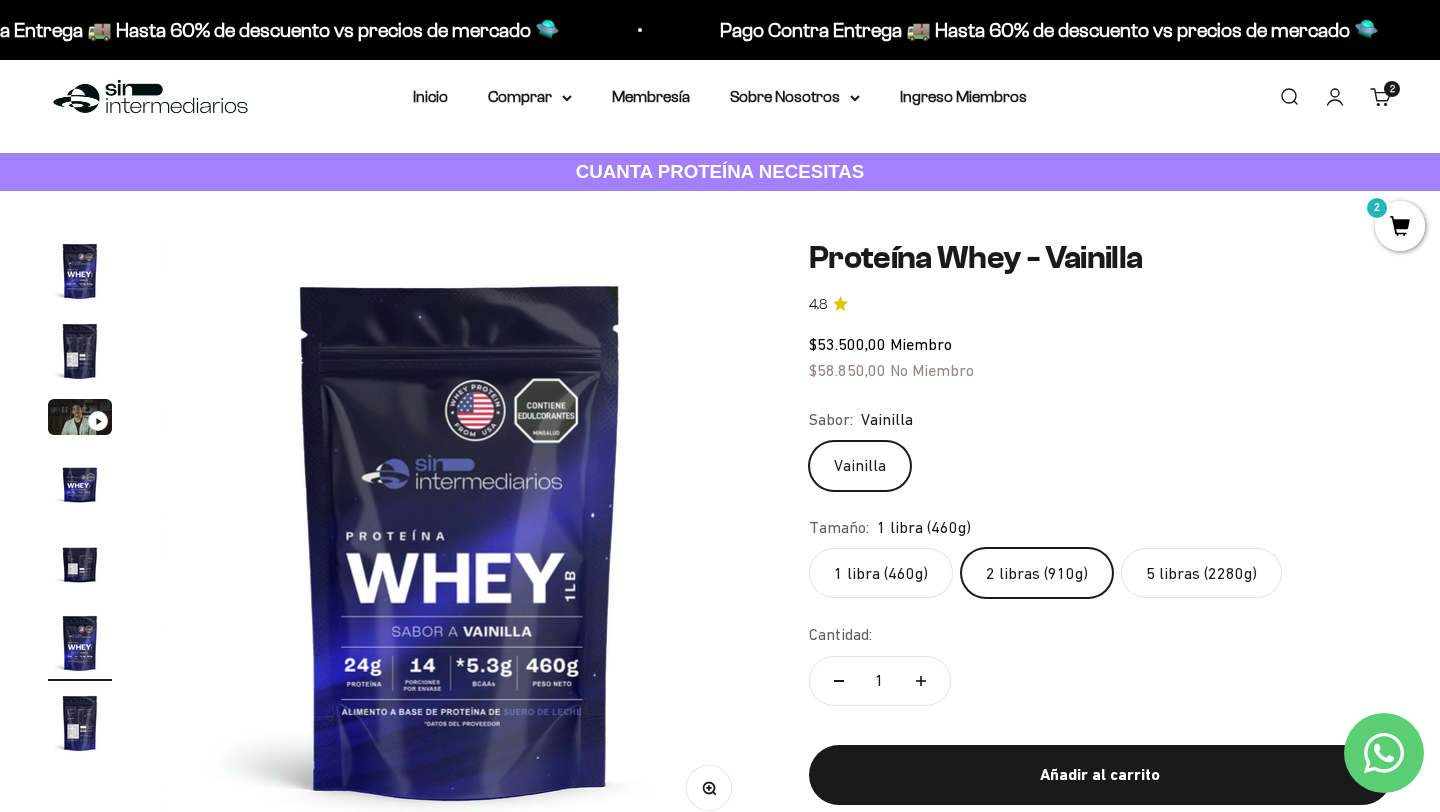 scroll, scrollTop: 0, scrollLeft: 0, axis: both 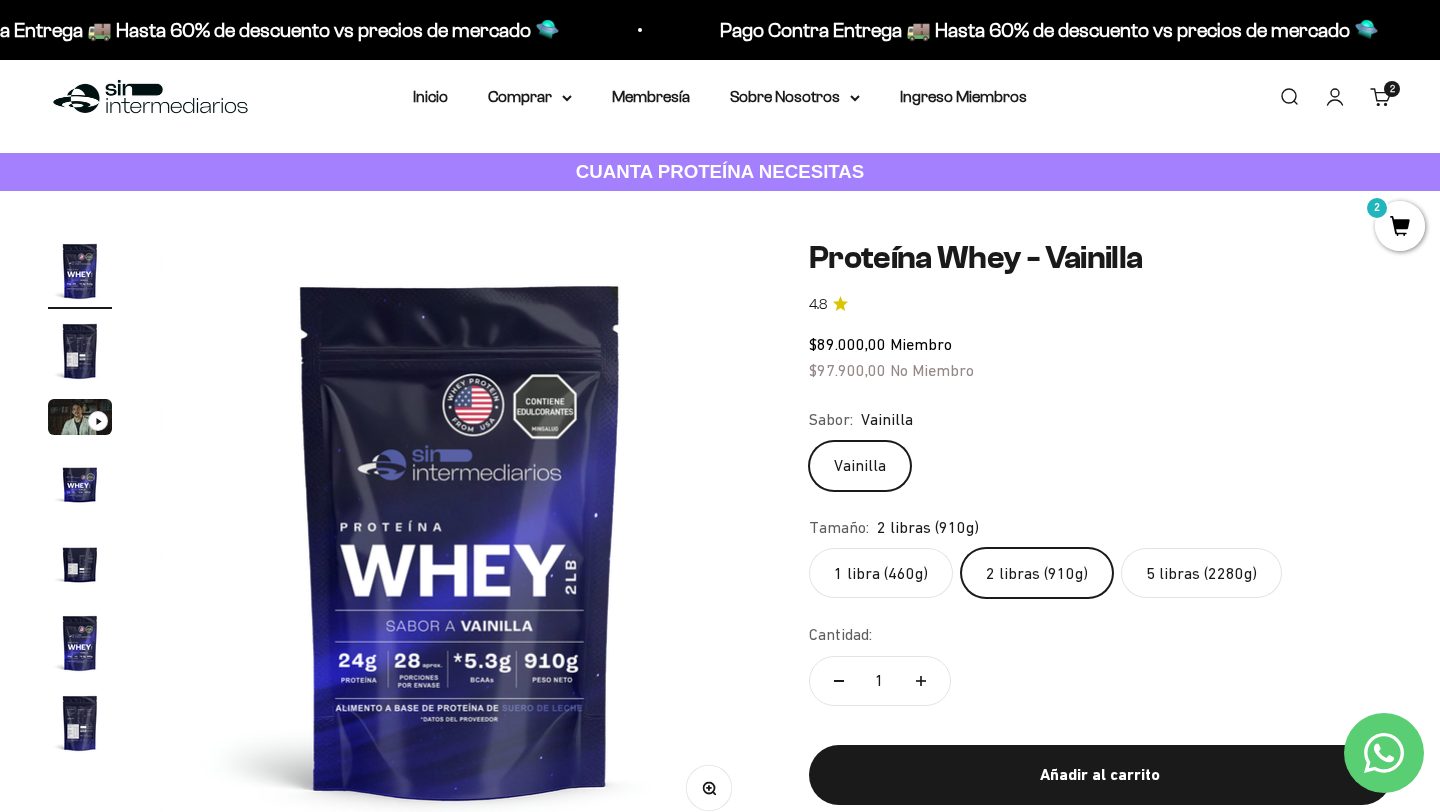 click on "1 libra (460g)" 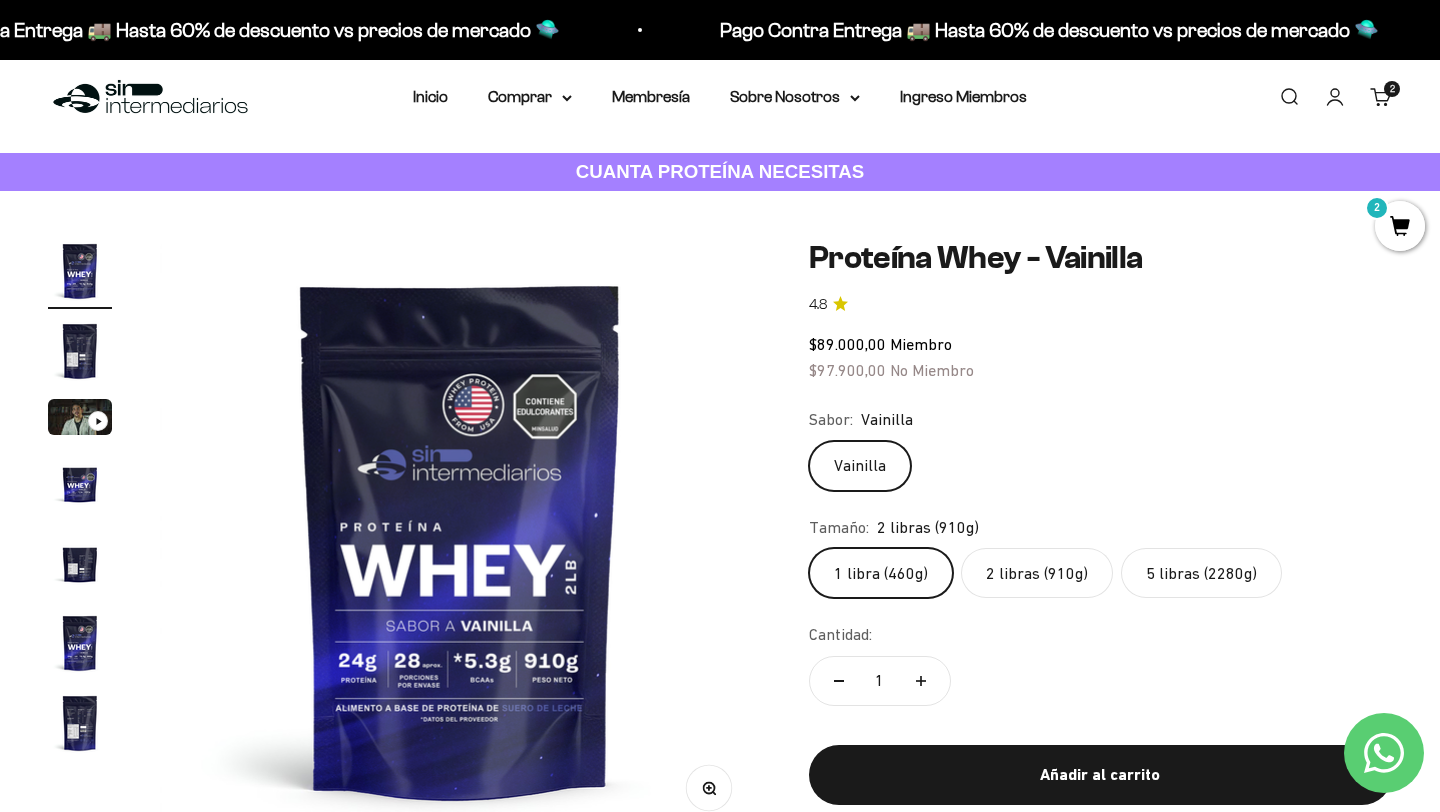 scroll, scrollTop: 0, scrollLeft: 3124, axis: horizontal 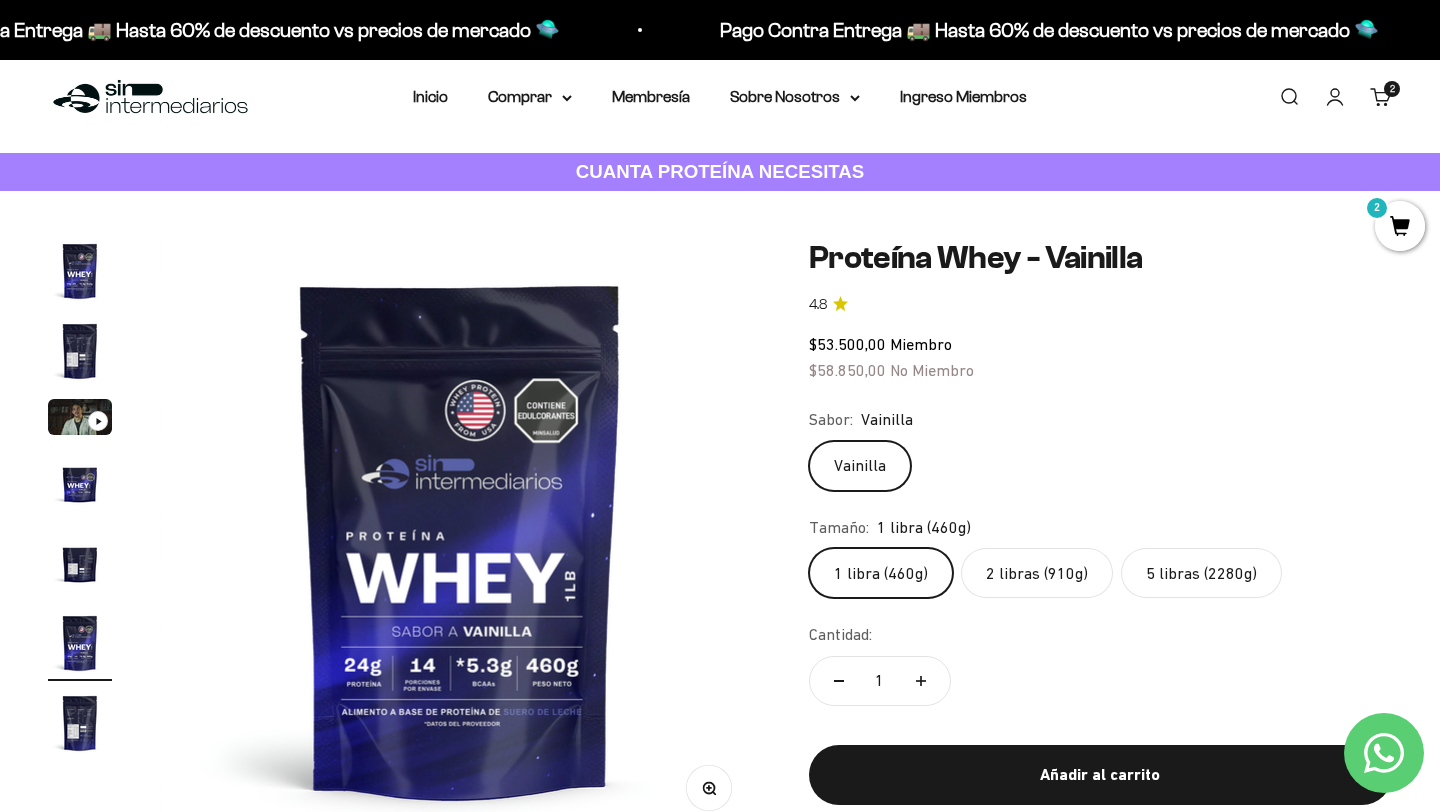 click on "2 libras (910g)" 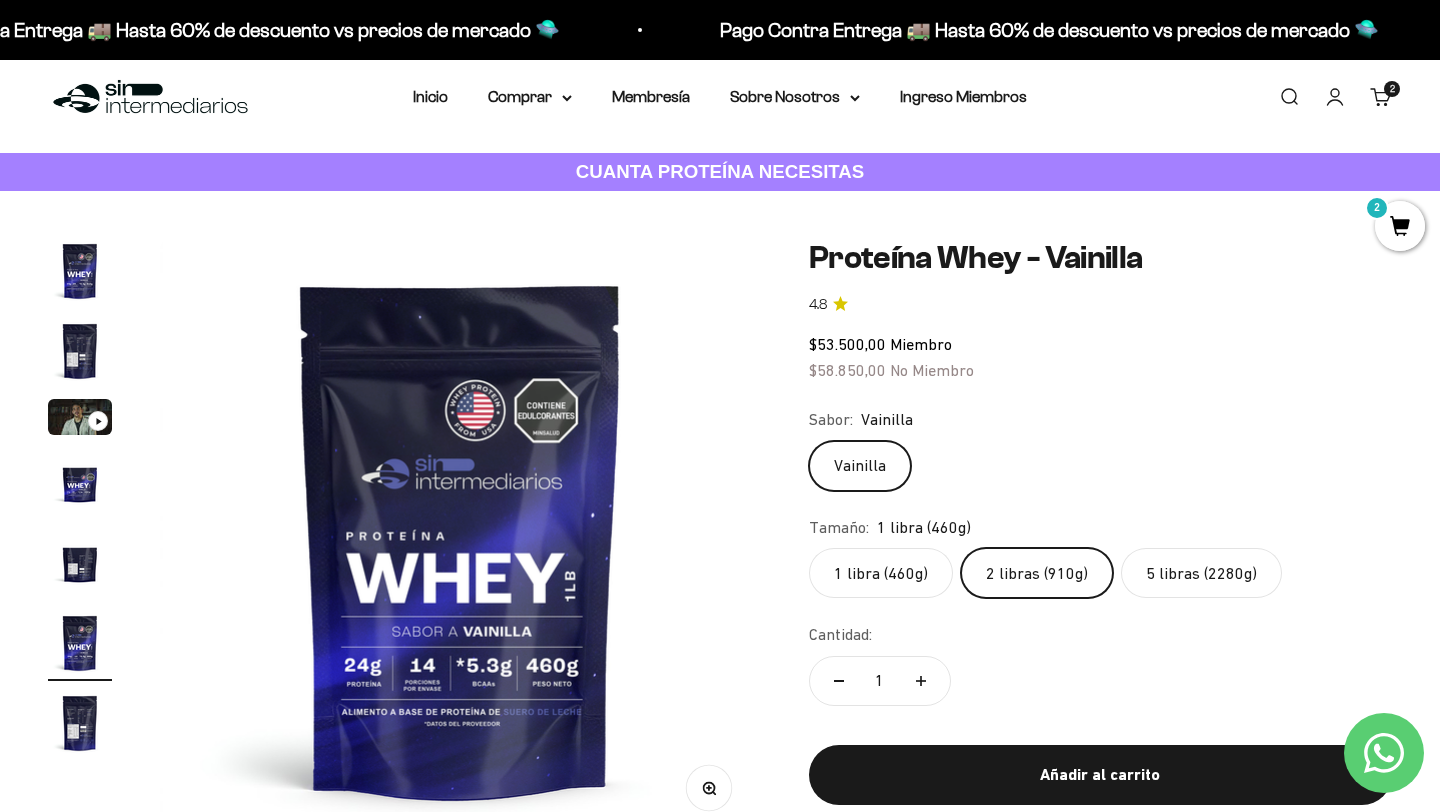 scroll, scrollTop: 0, scrollLeft: 0, axis: both 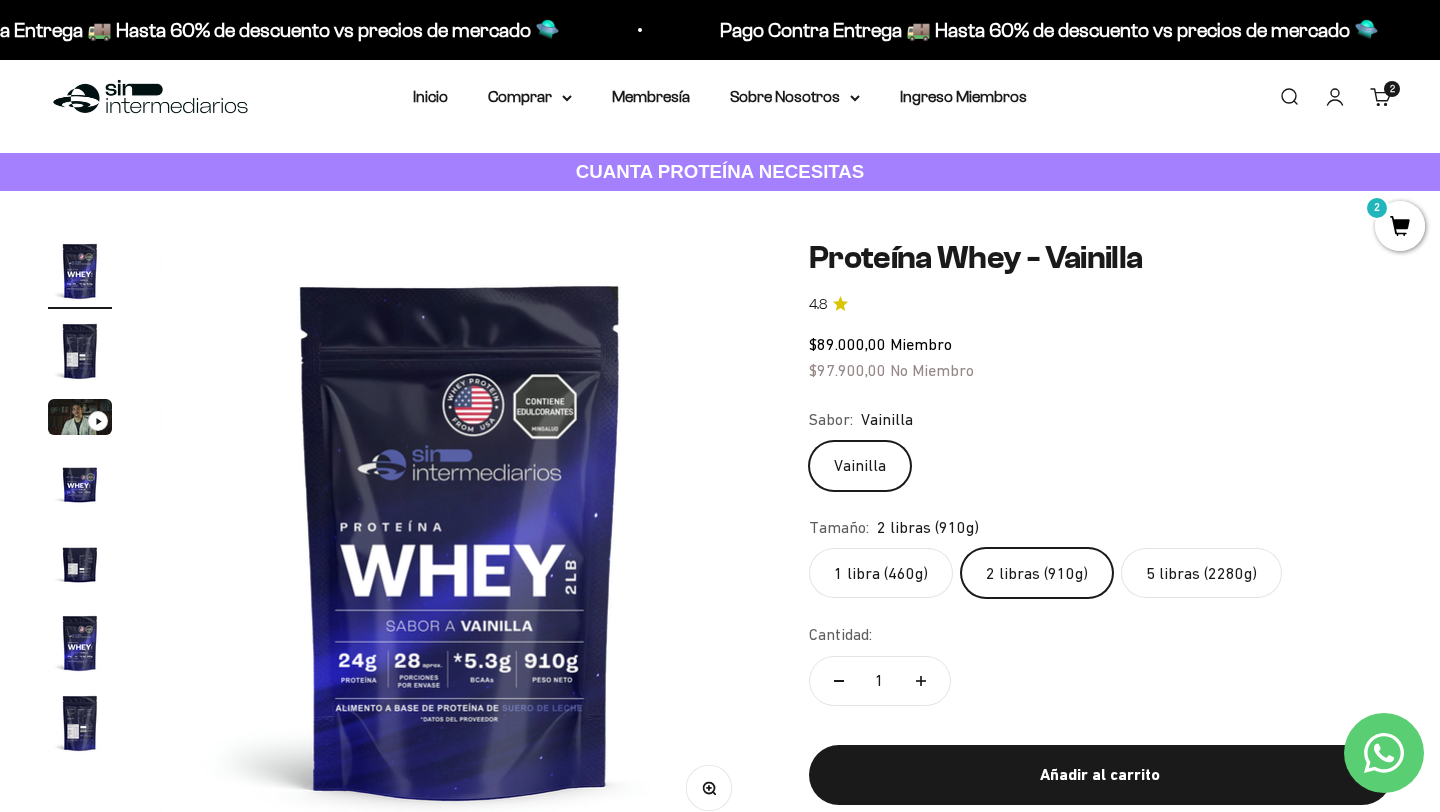 click on "Tamaño:
2 libras (910g)
1 libra (460g)
2 libras (910g)
5 libras (2280g)" 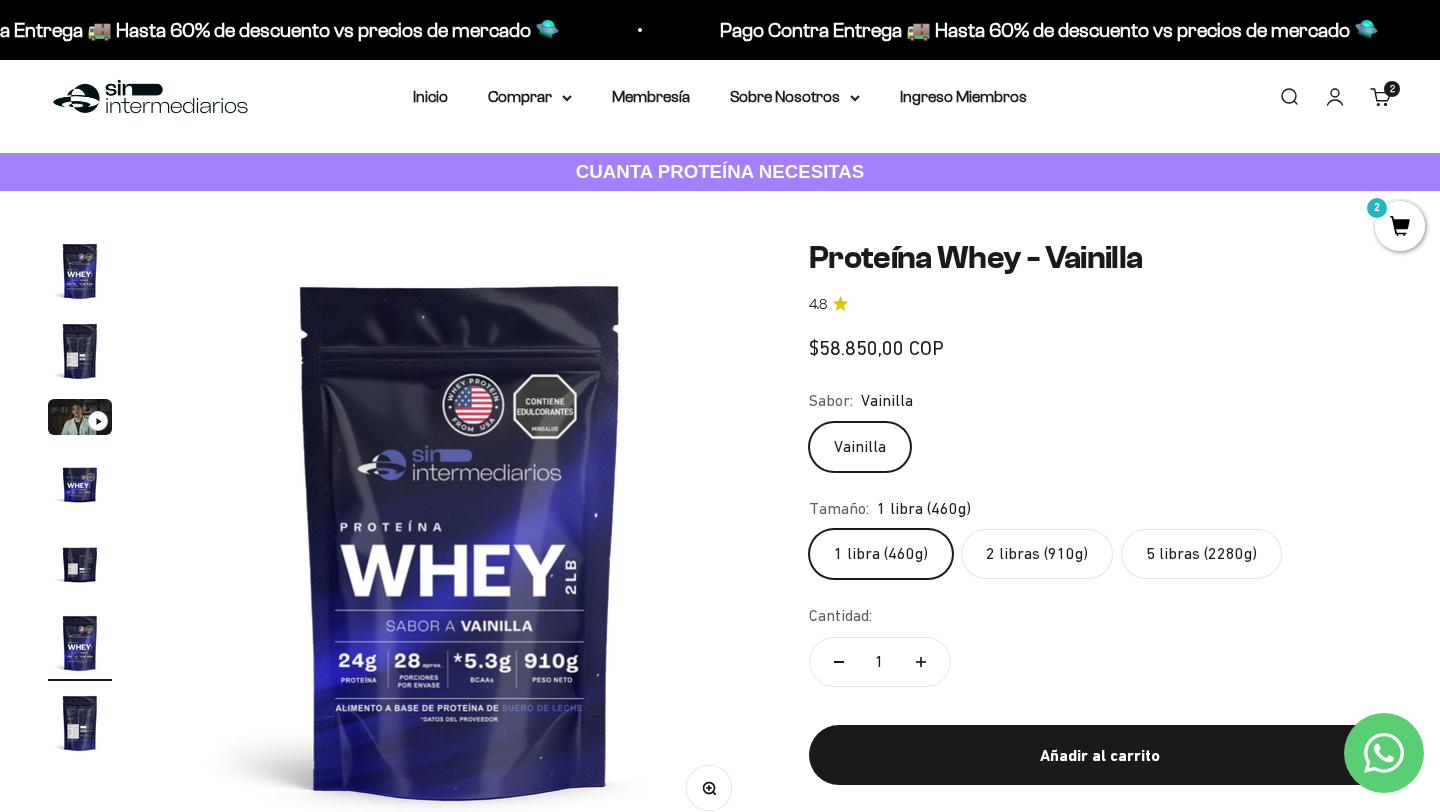 scroll, scrollTop: 0, scrollLeft: 3124, axis: horizontal 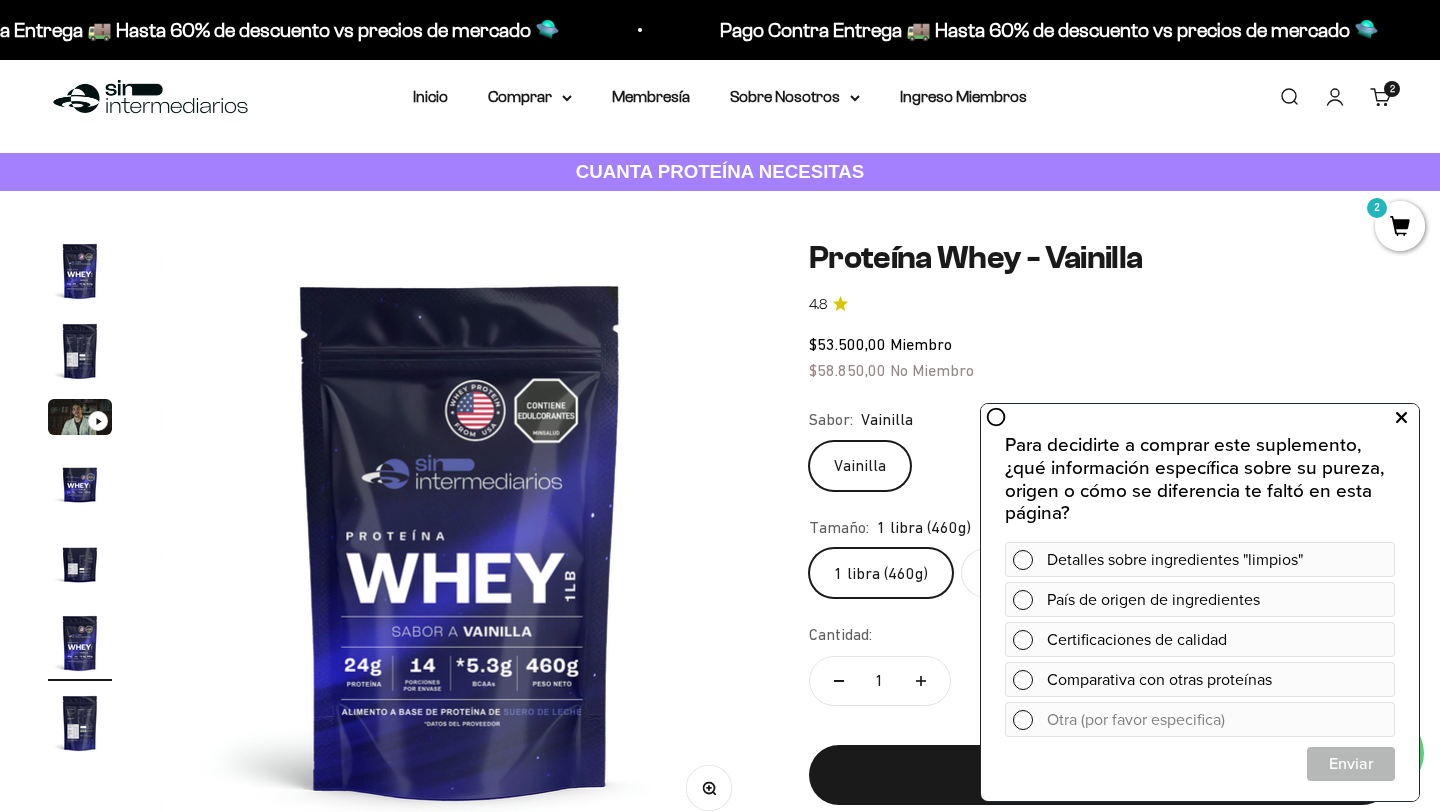 click at bounding box center [1401, 418] 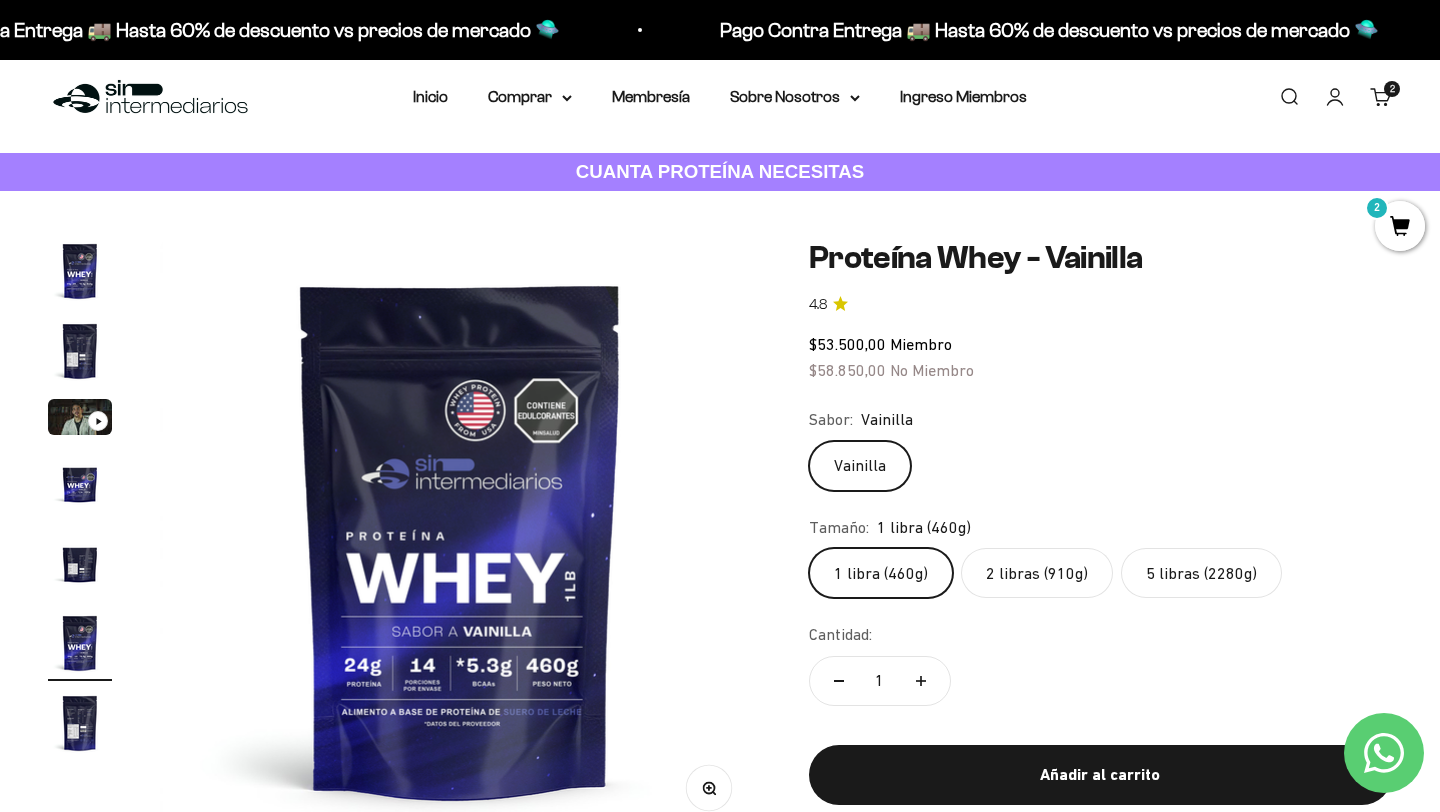 click on "2 libras (910g)" 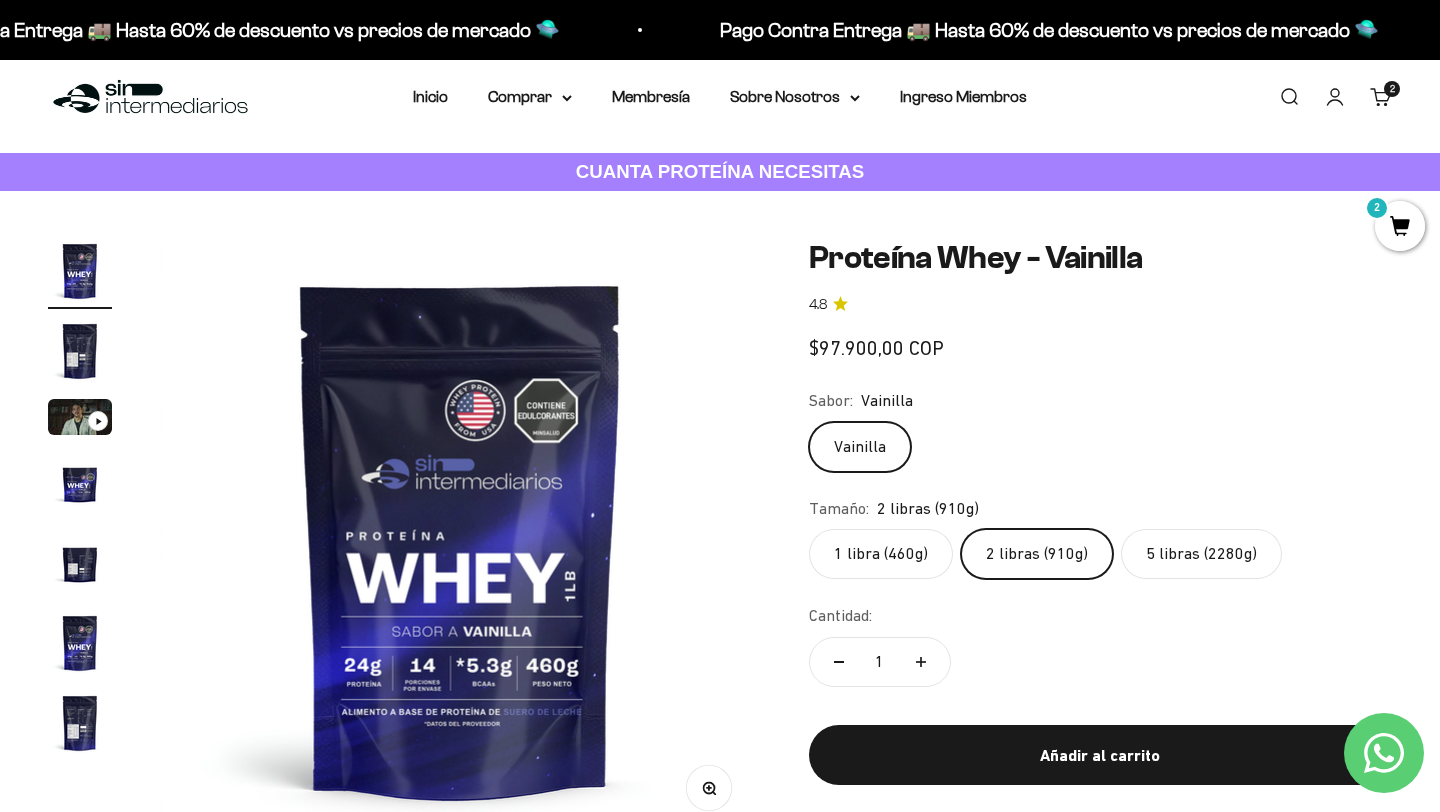 scroll, scrollTop: 0, scrollLeft: 0, axis: both 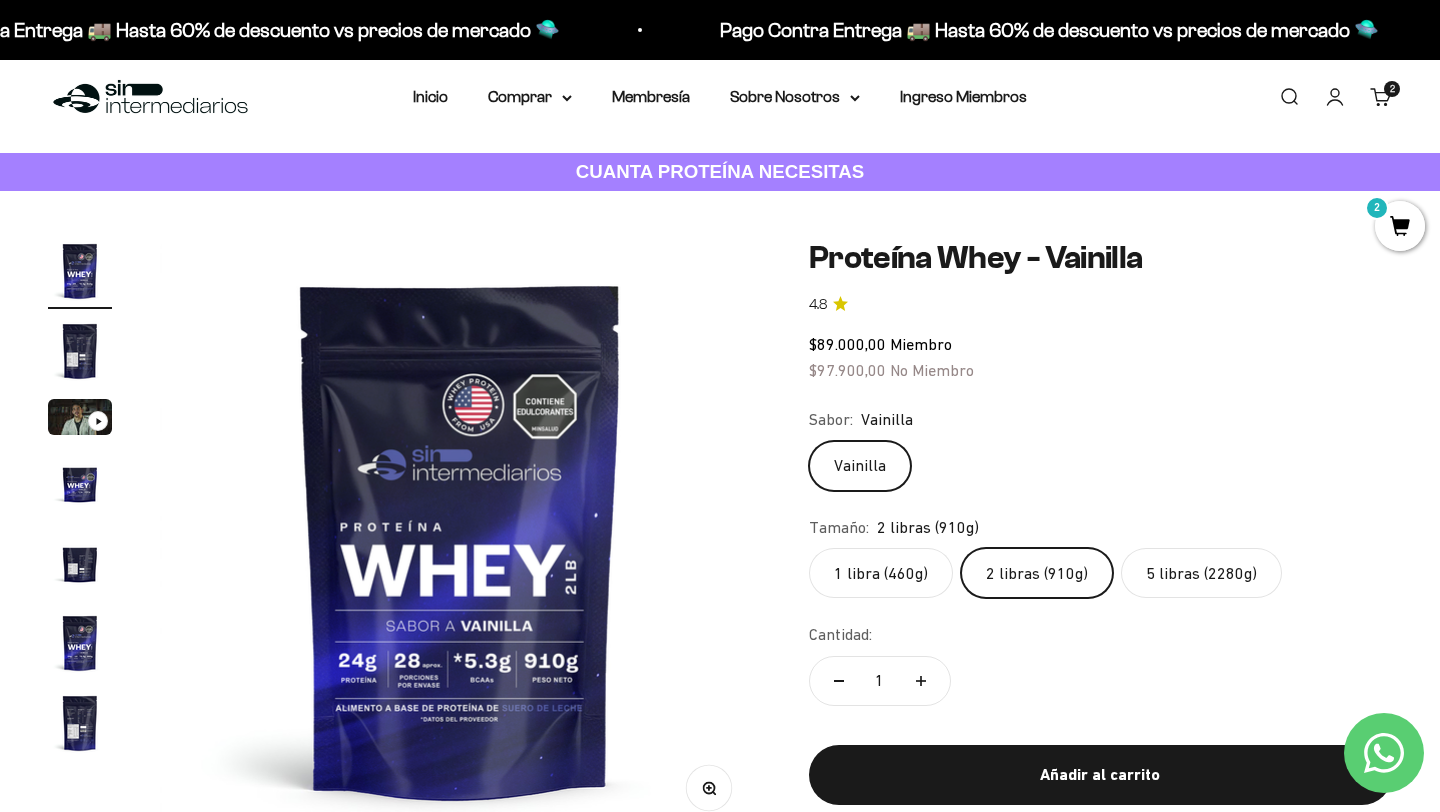 click on "1 libra (460g)" 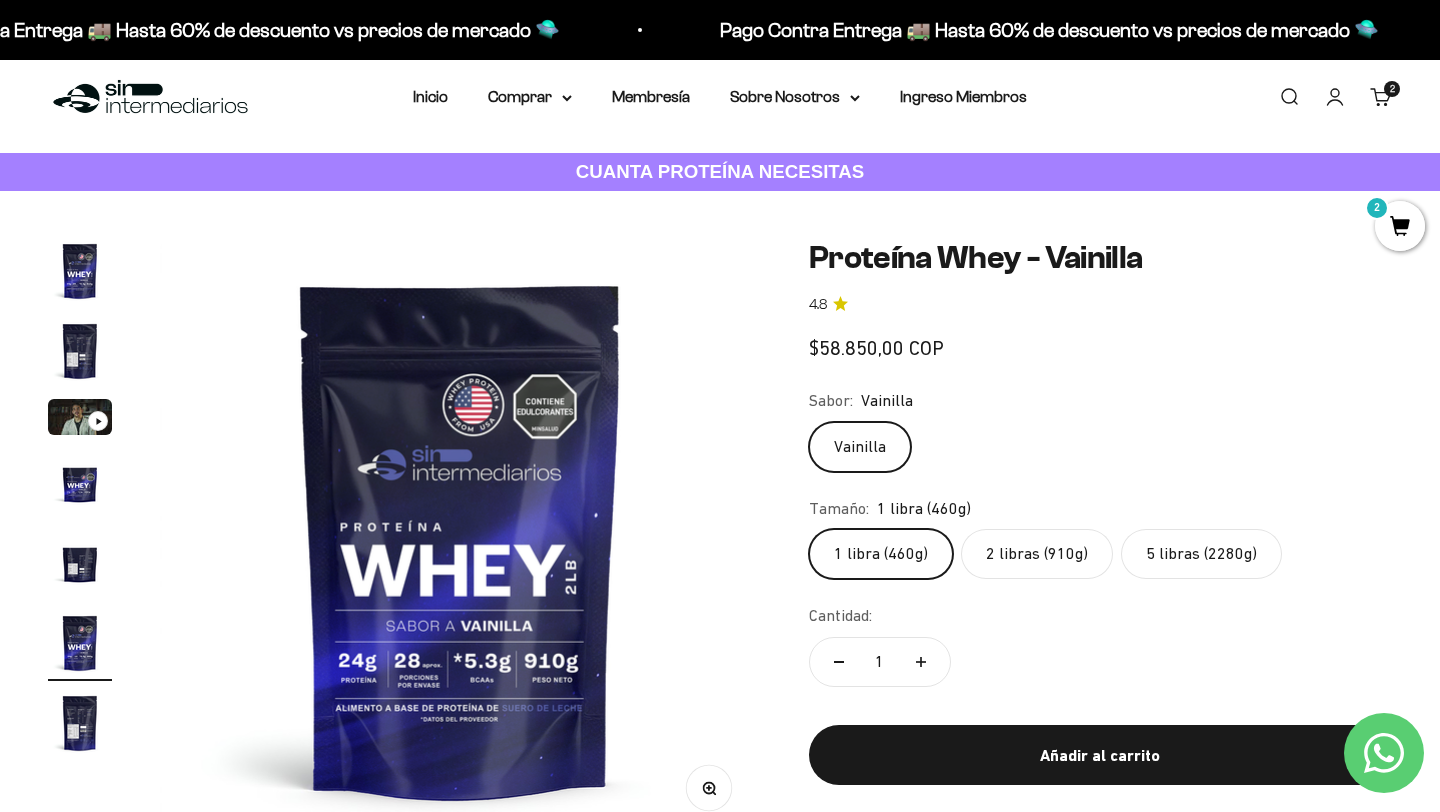 scroll, scrollTop: 0, scrollLeft: 3124, axis: horizontal 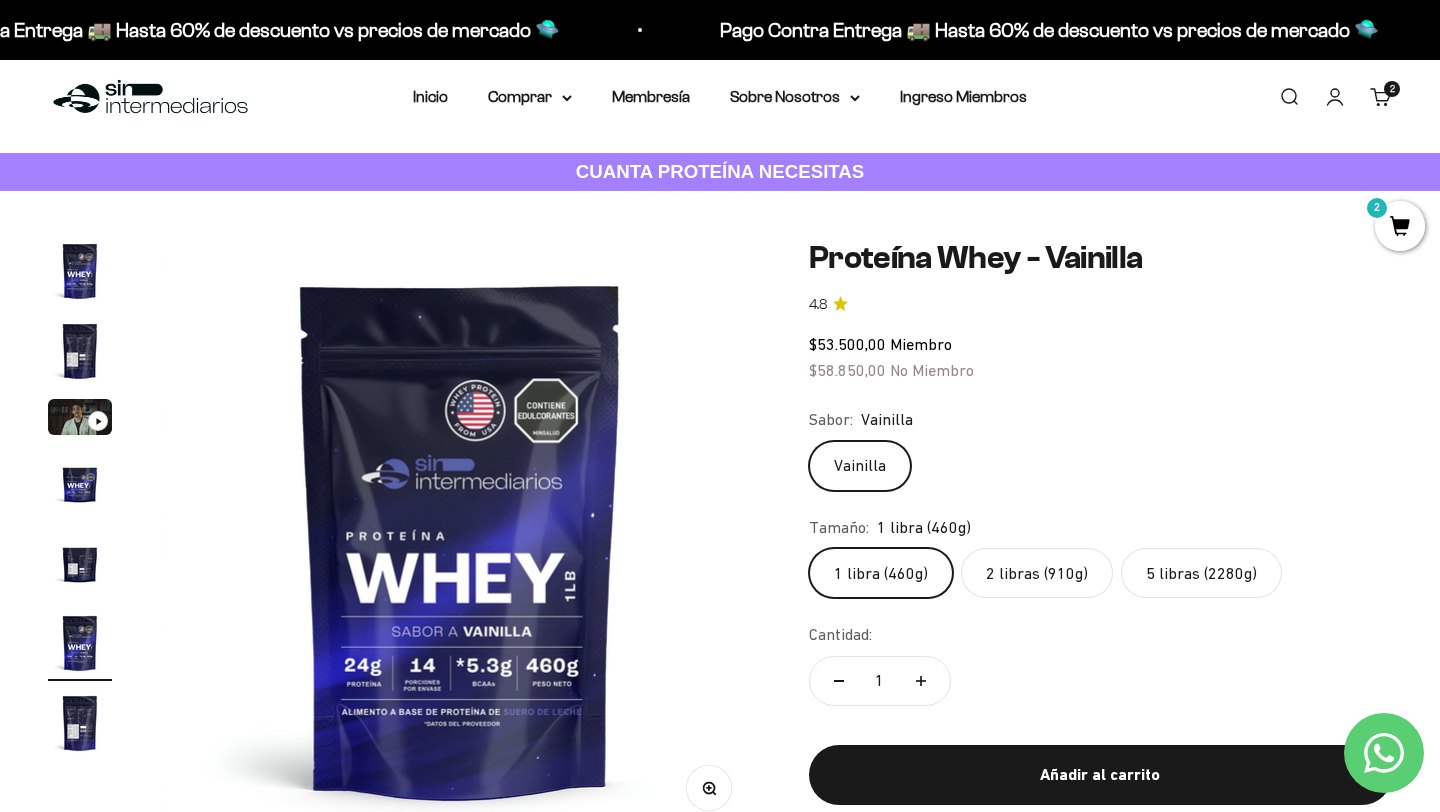 click on "2 libras (910g)" 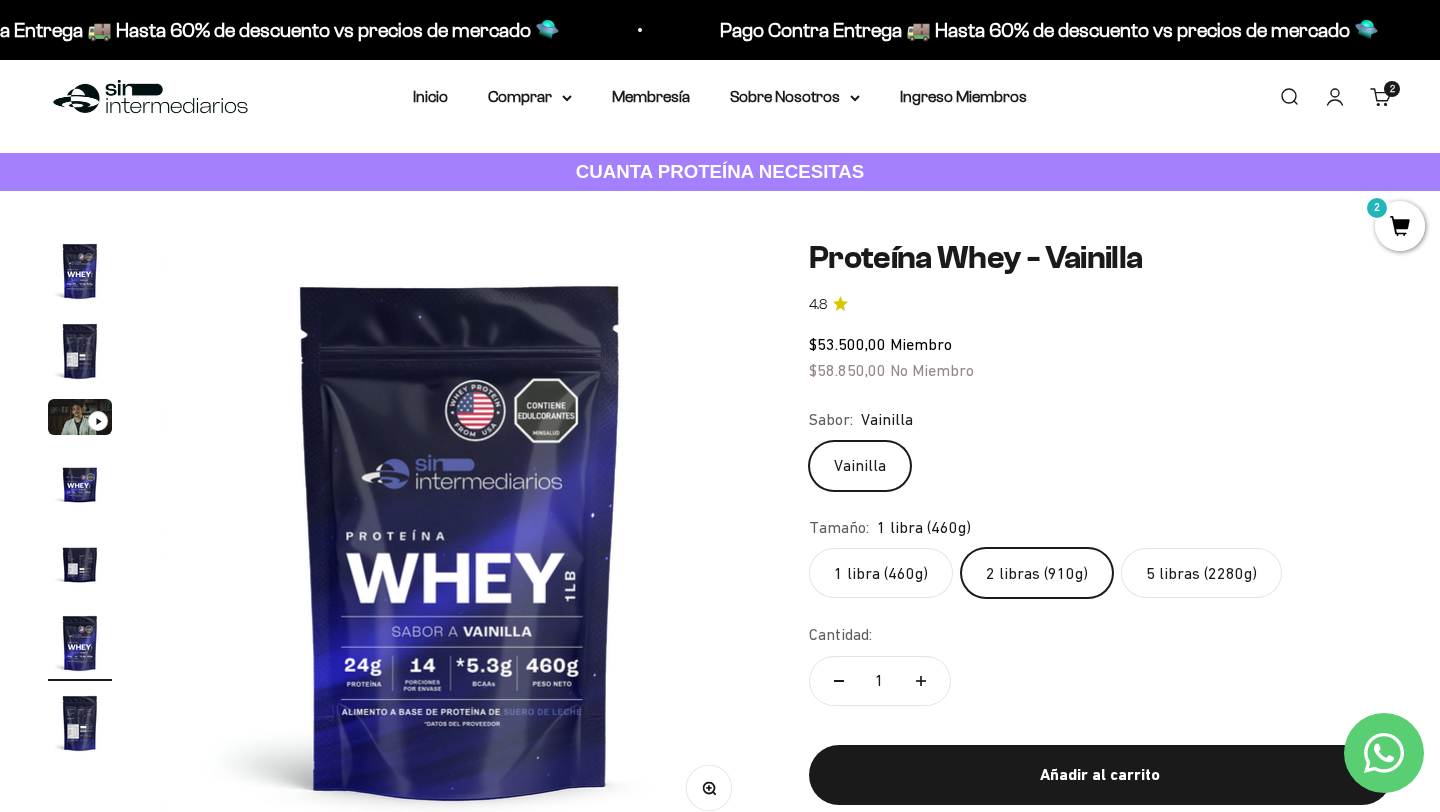scroll, scrollTop: 0, scrollLeft: 0, axis: both 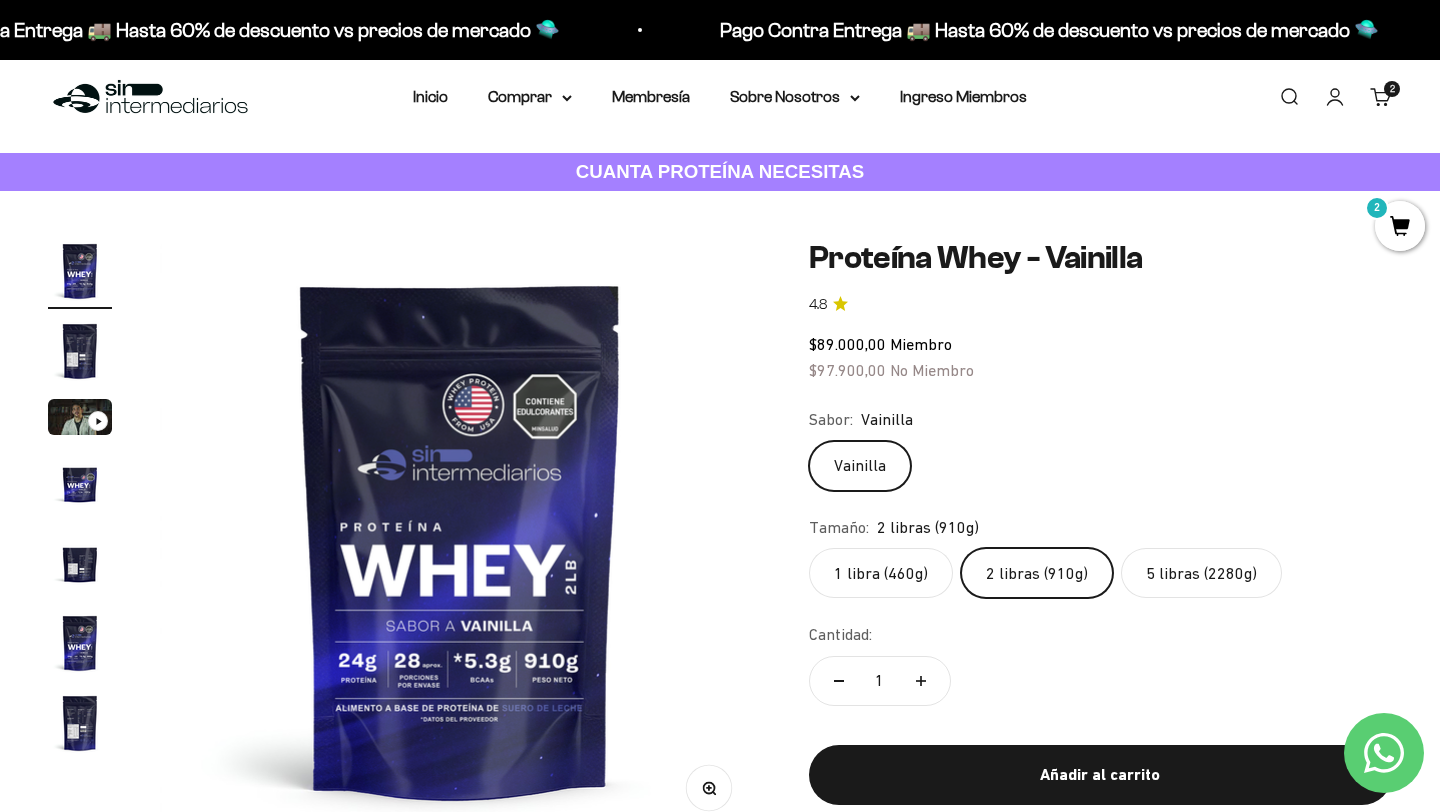 click on "1 libra (460g)" 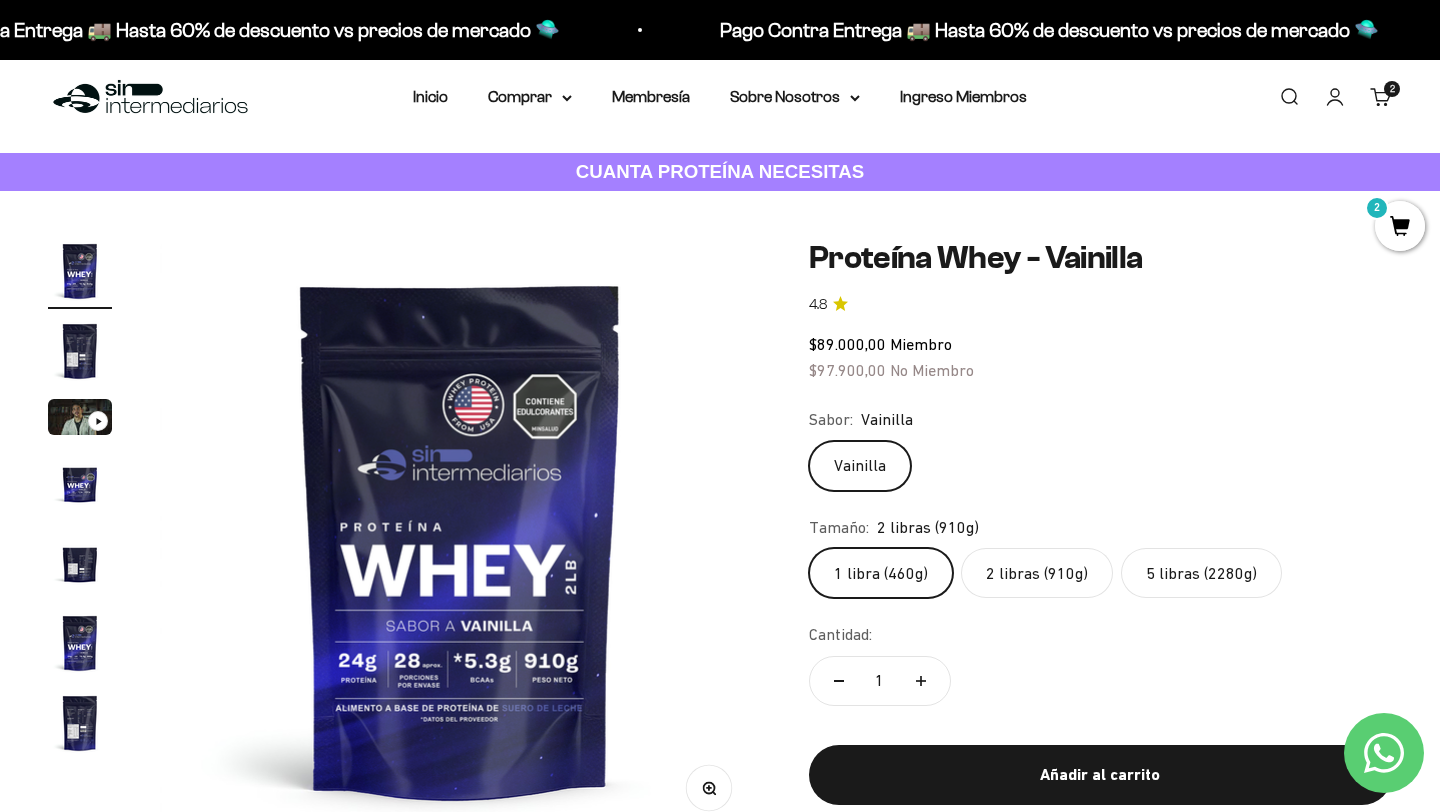 scroll, scrollTop: 0, scrollLeft: 3124, axis: horizontal 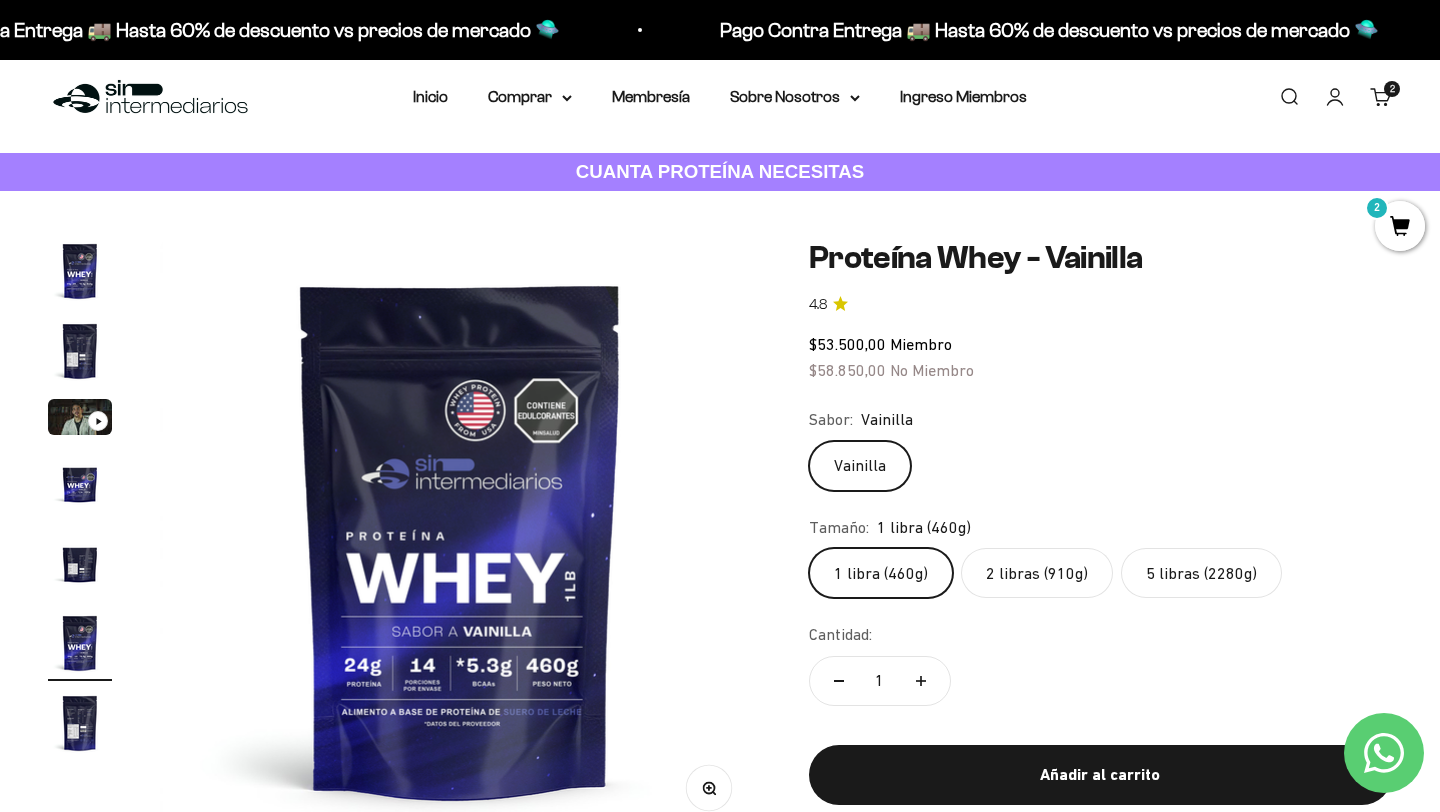 click on "2 libras (910g)" 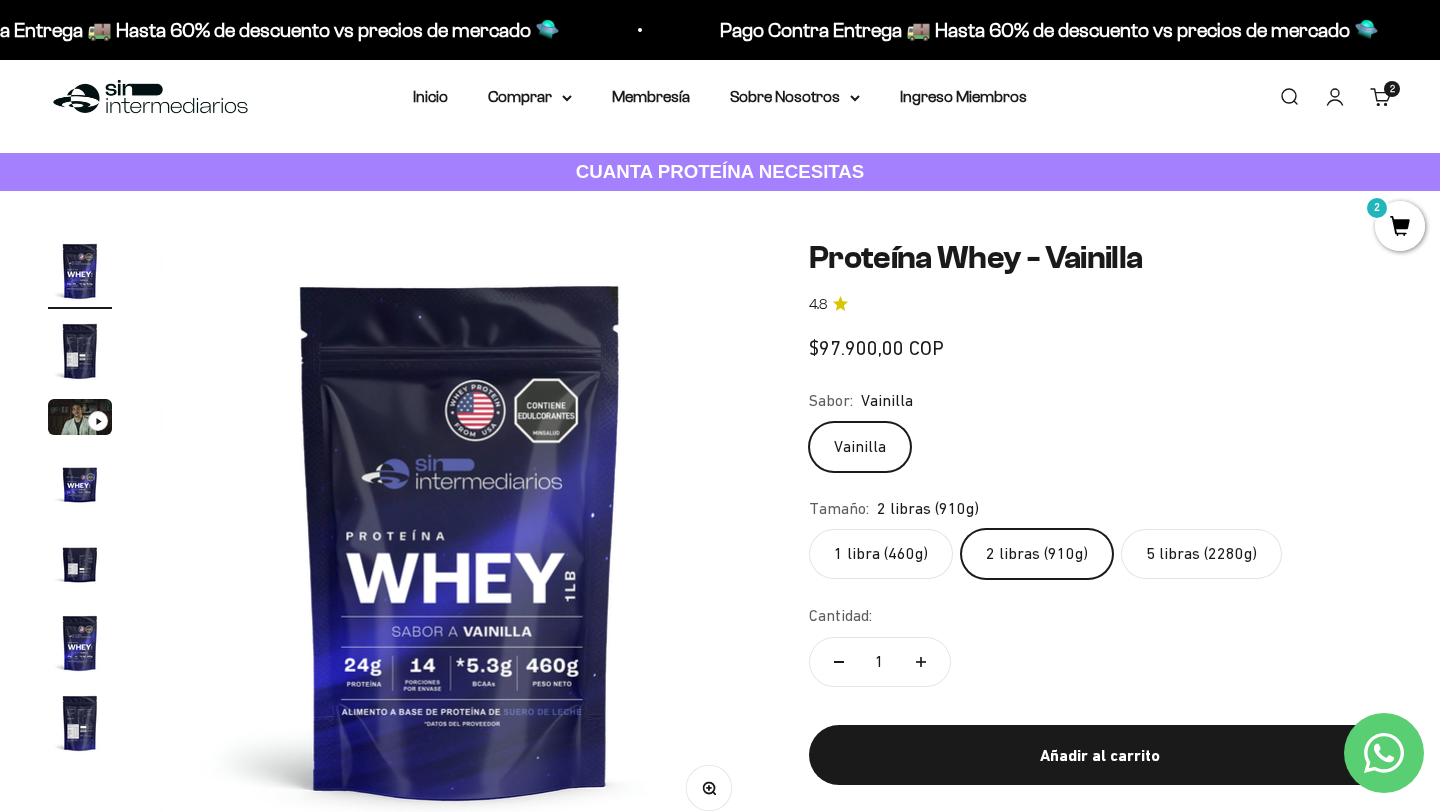 scroll, scrollTop: 0, scrollLeft: 0, axis: both 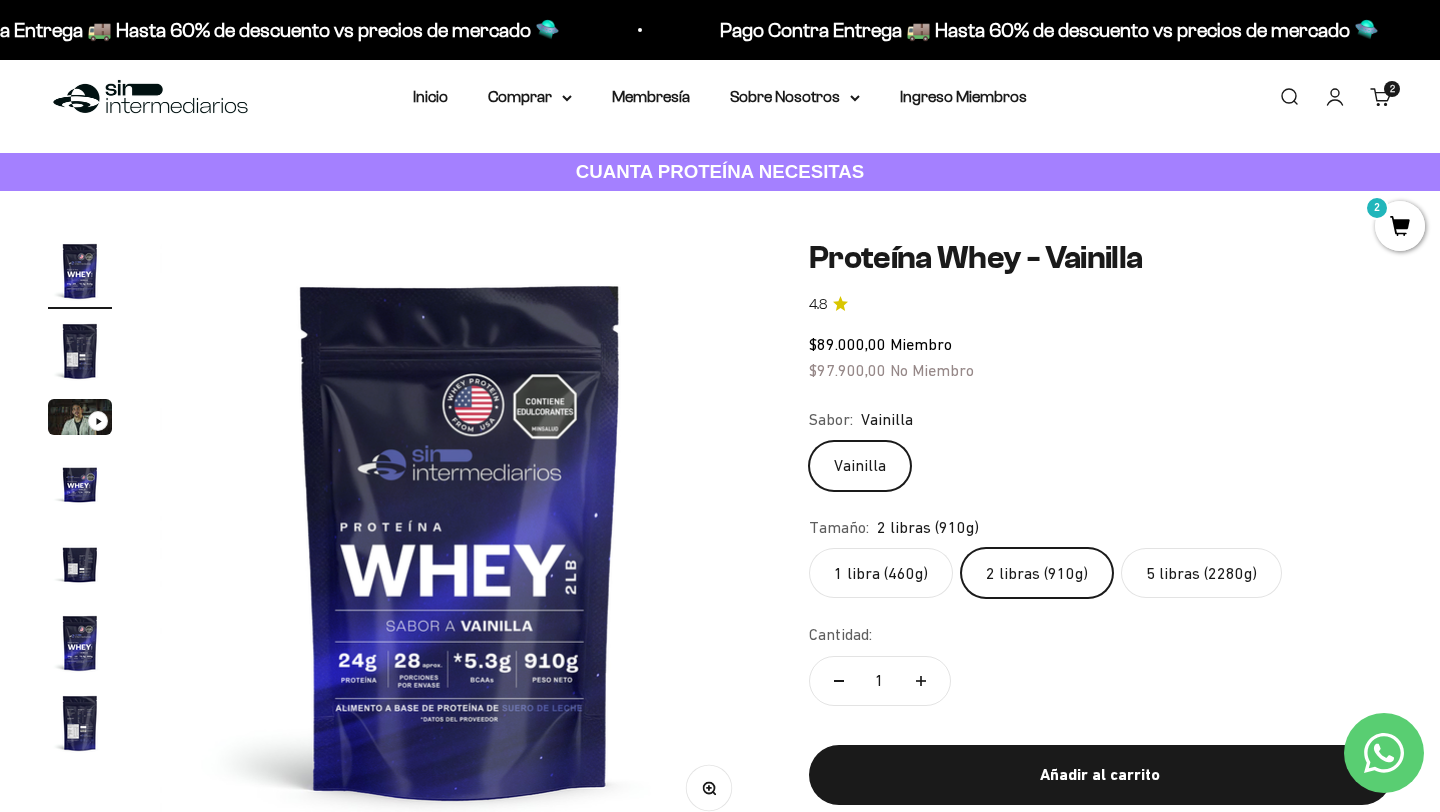 click on "2" at bounding box center (1400, 226) 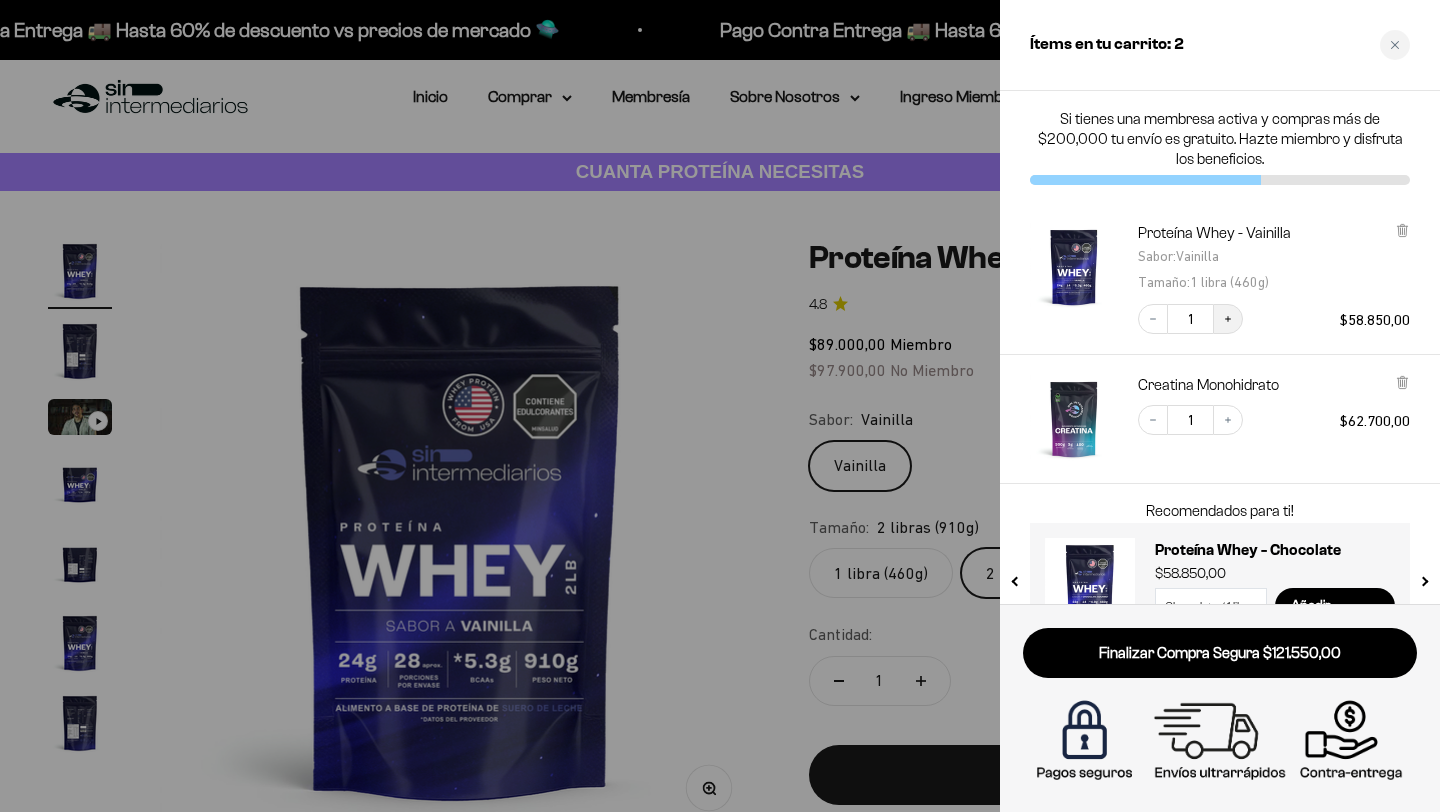 click on "Increase quantity" at bounding box center (1228, 319) 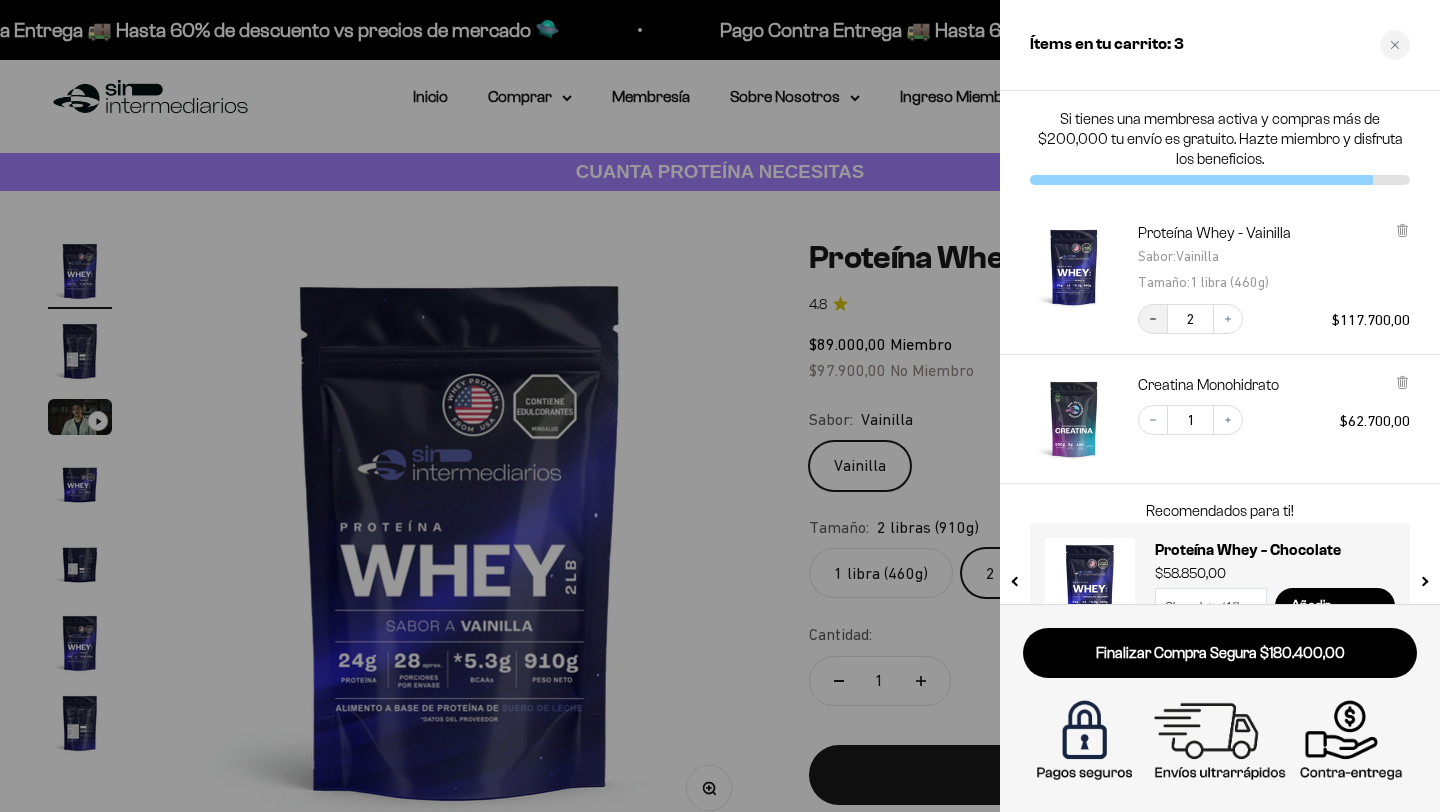 click 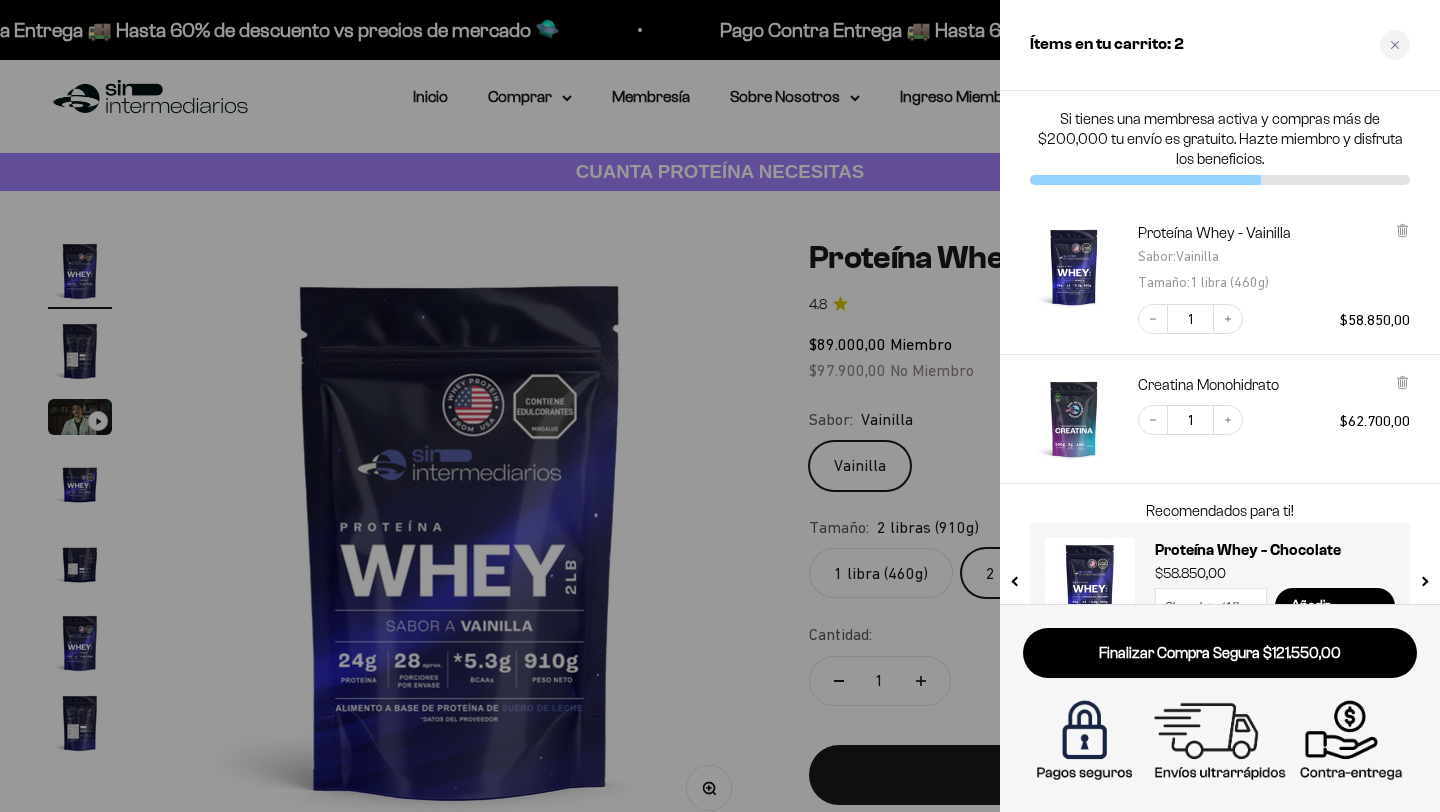 scroll, scrollTop: 54, scrollLeft: 0, axis: vertical 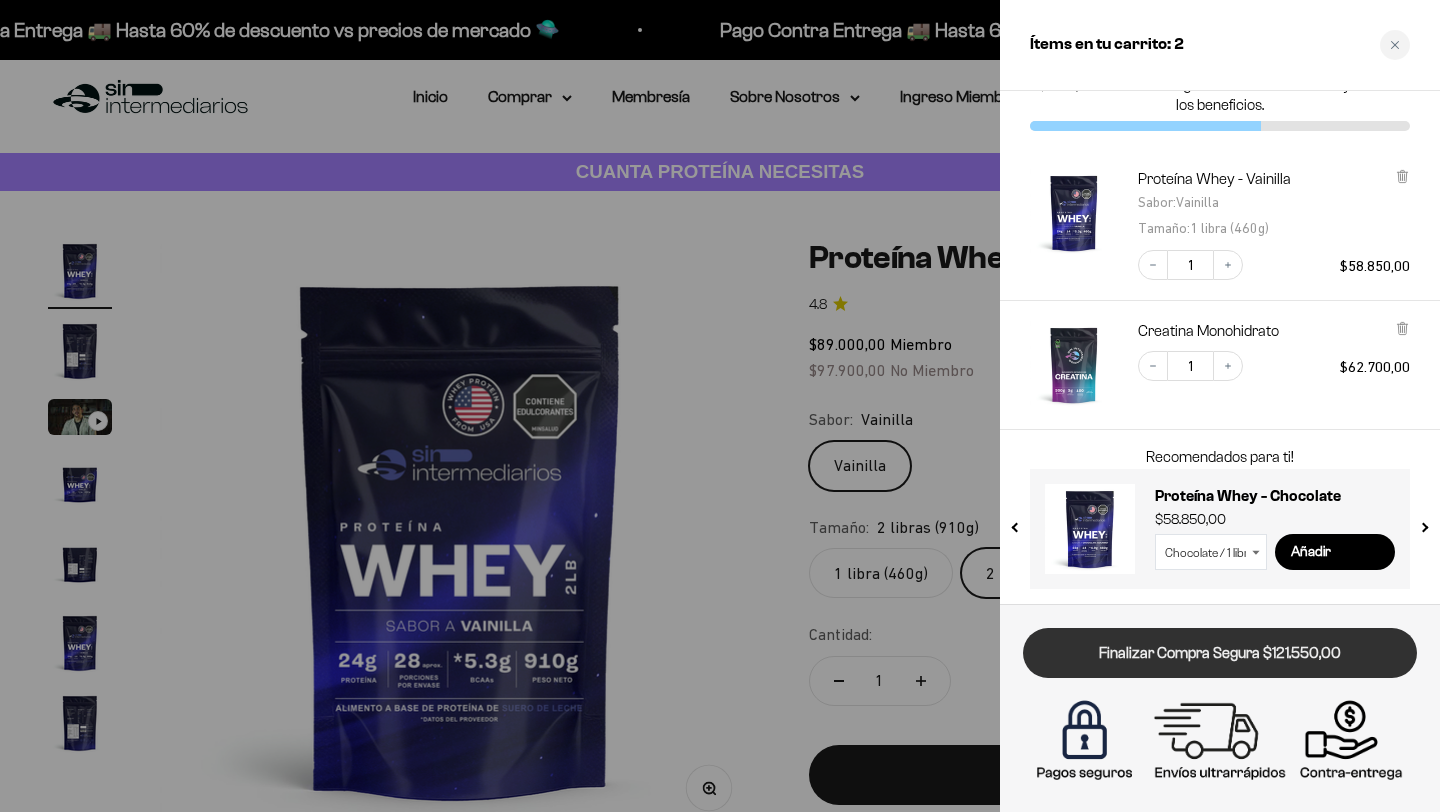 click on "Finalizar Compra Segura $121.550,00" at bounding box center (1220, 653) 